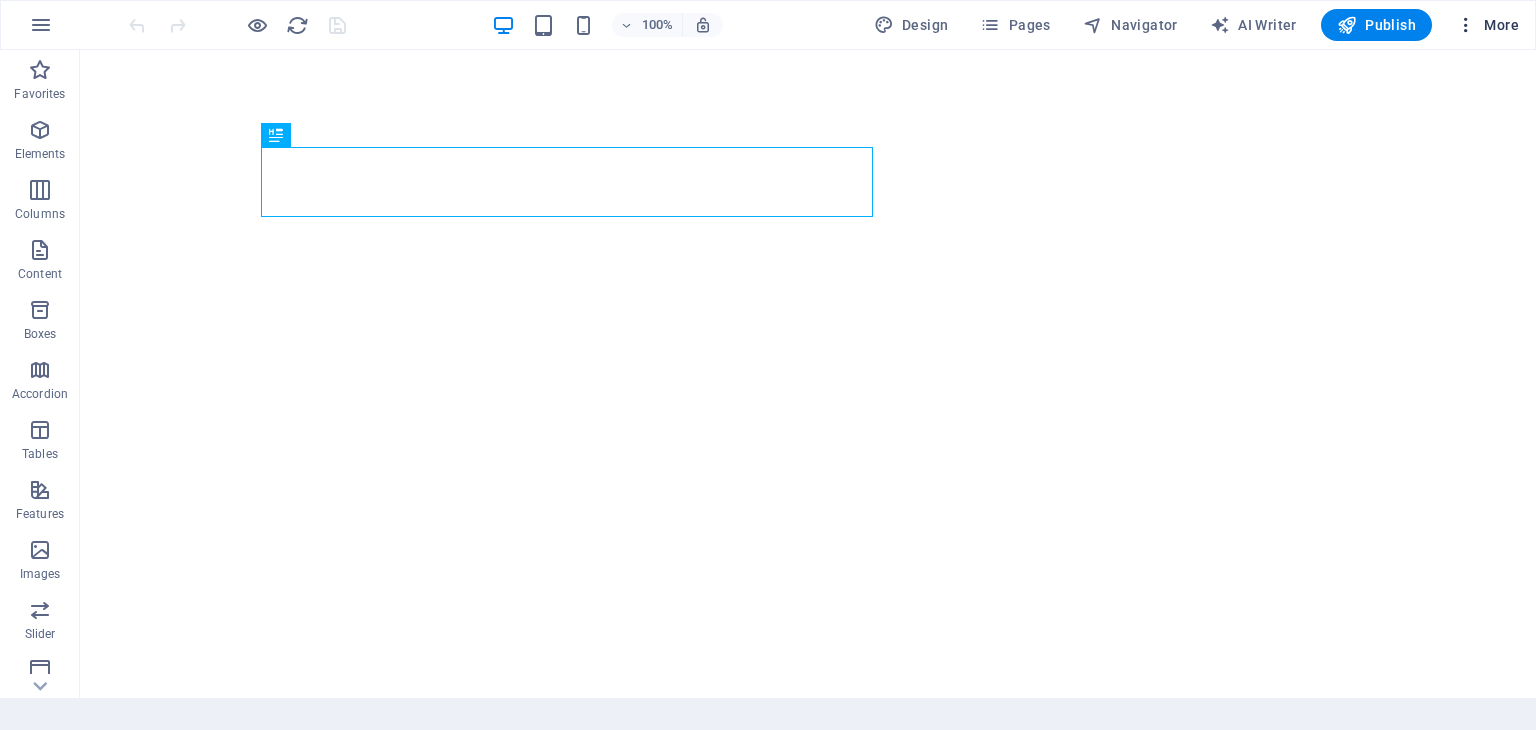 scroll, scrollTop: 0, scrollLeft: 0, axis: both 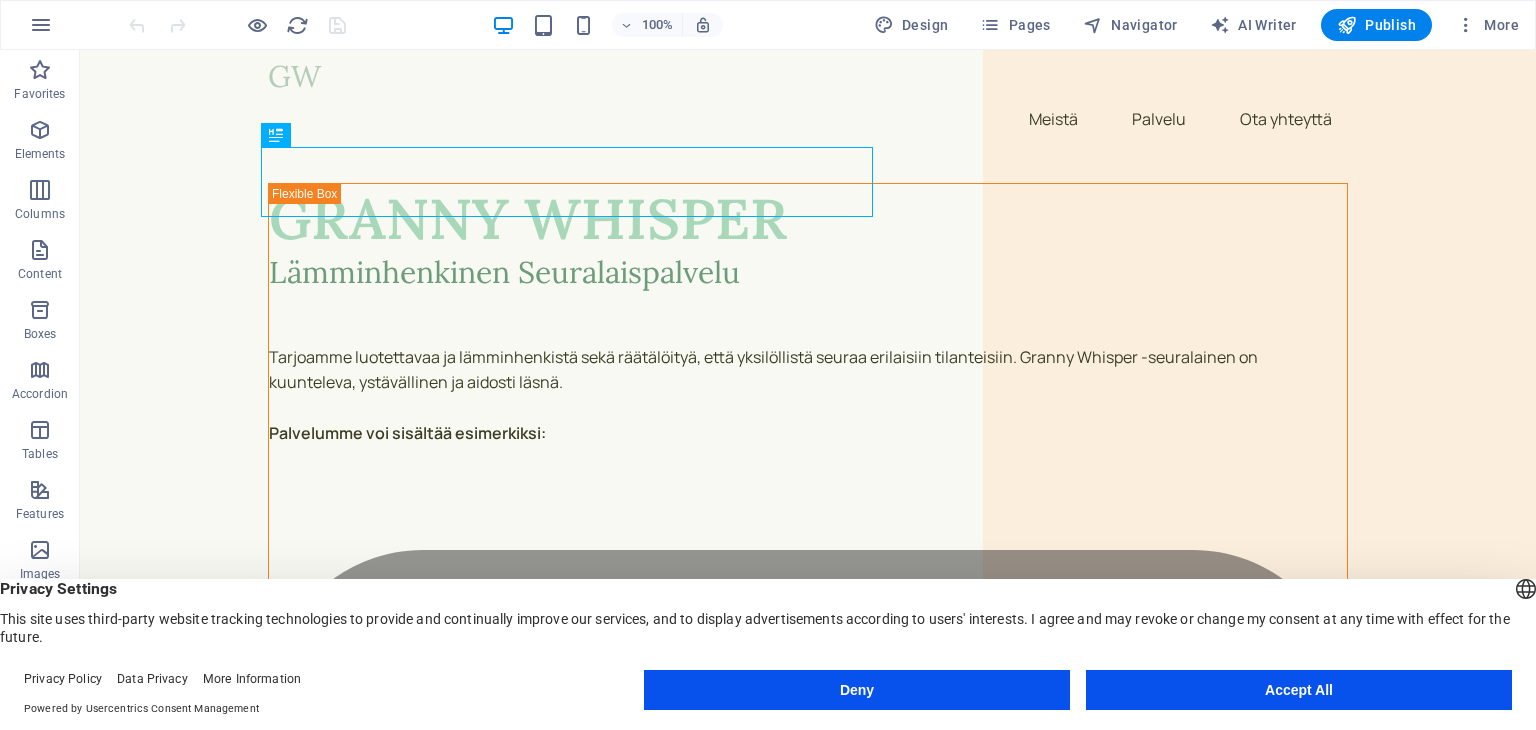 click on "Accept All" at bounding box center [1299, 690] 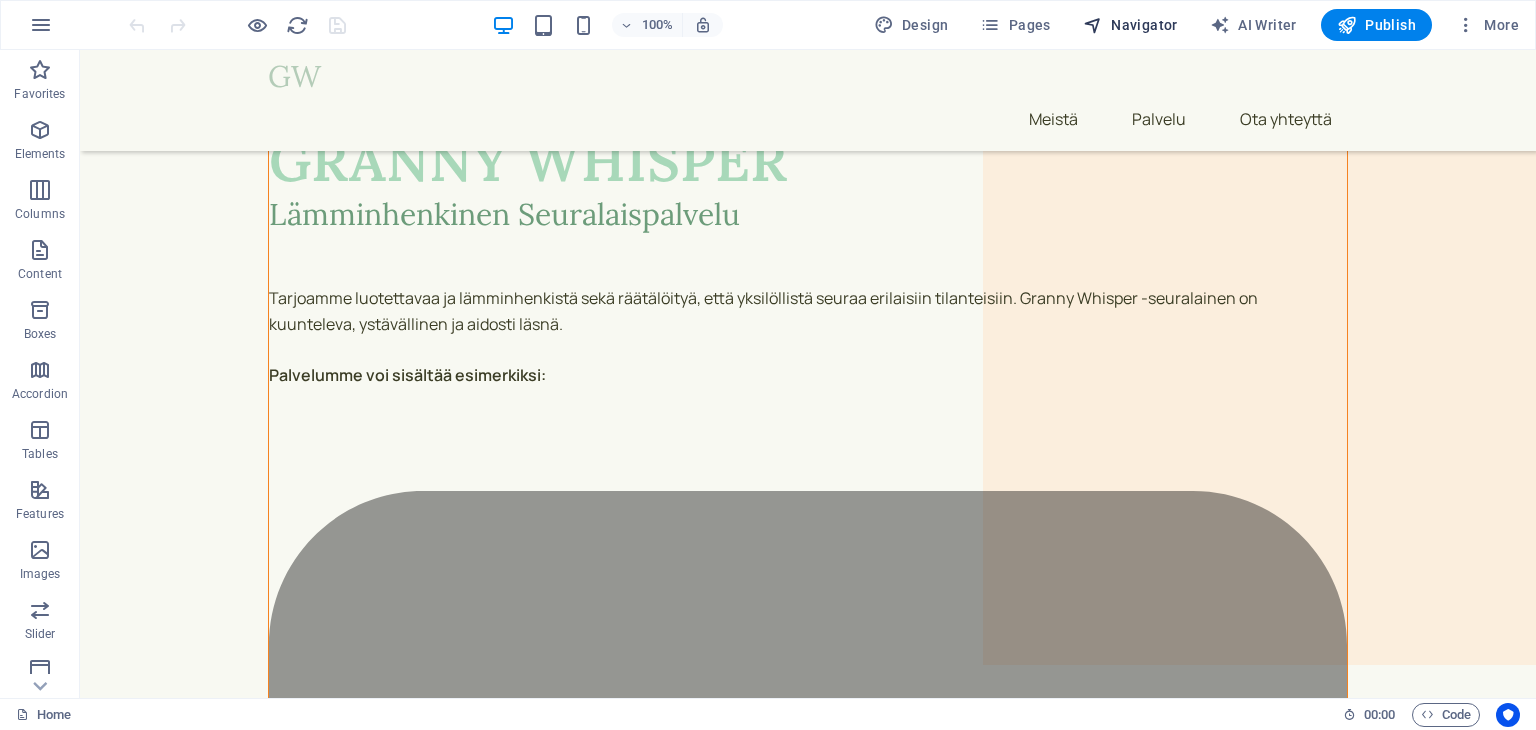 scroll, scrollTop: 0, scrollLeft: 0, axis: both 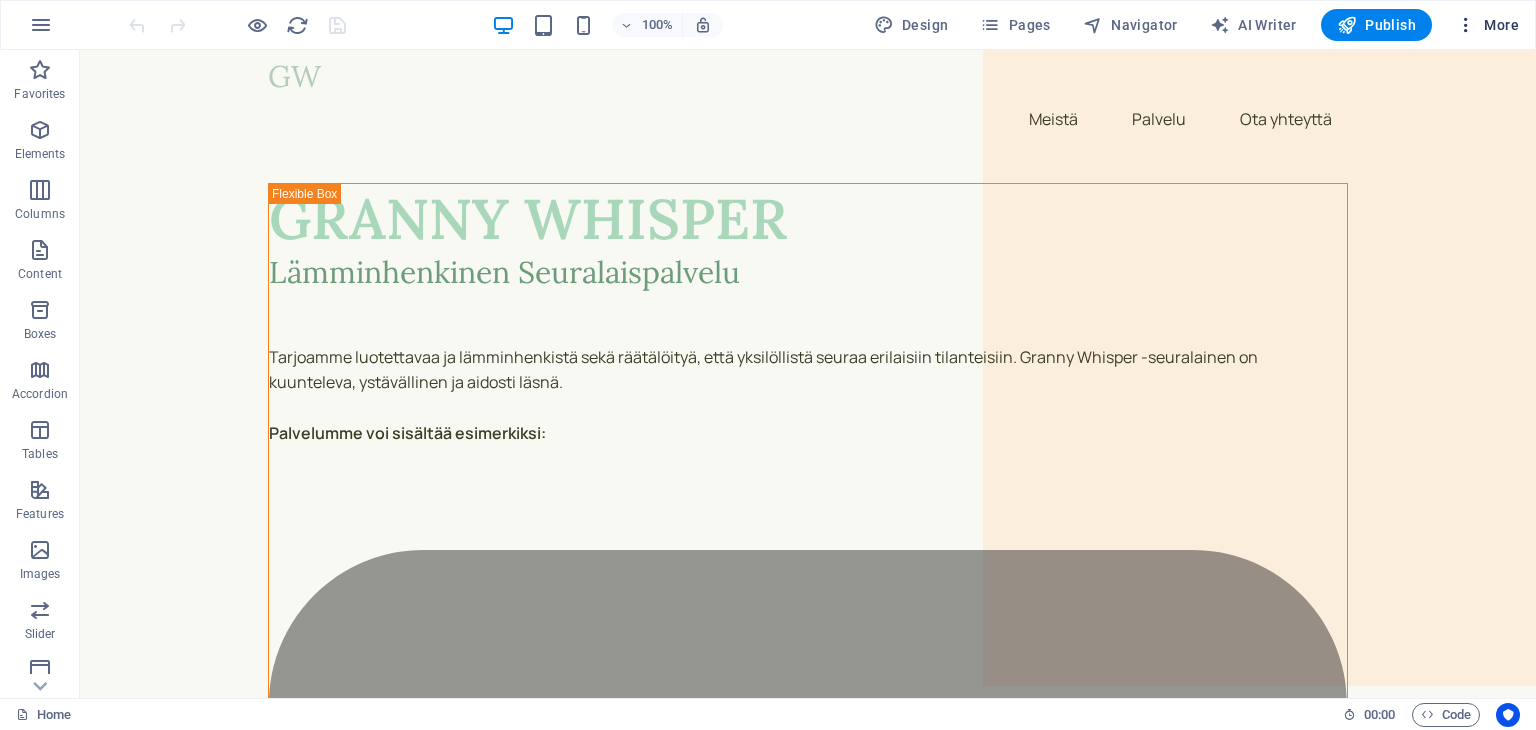 click on "More" at bounding box center [1487, 25] 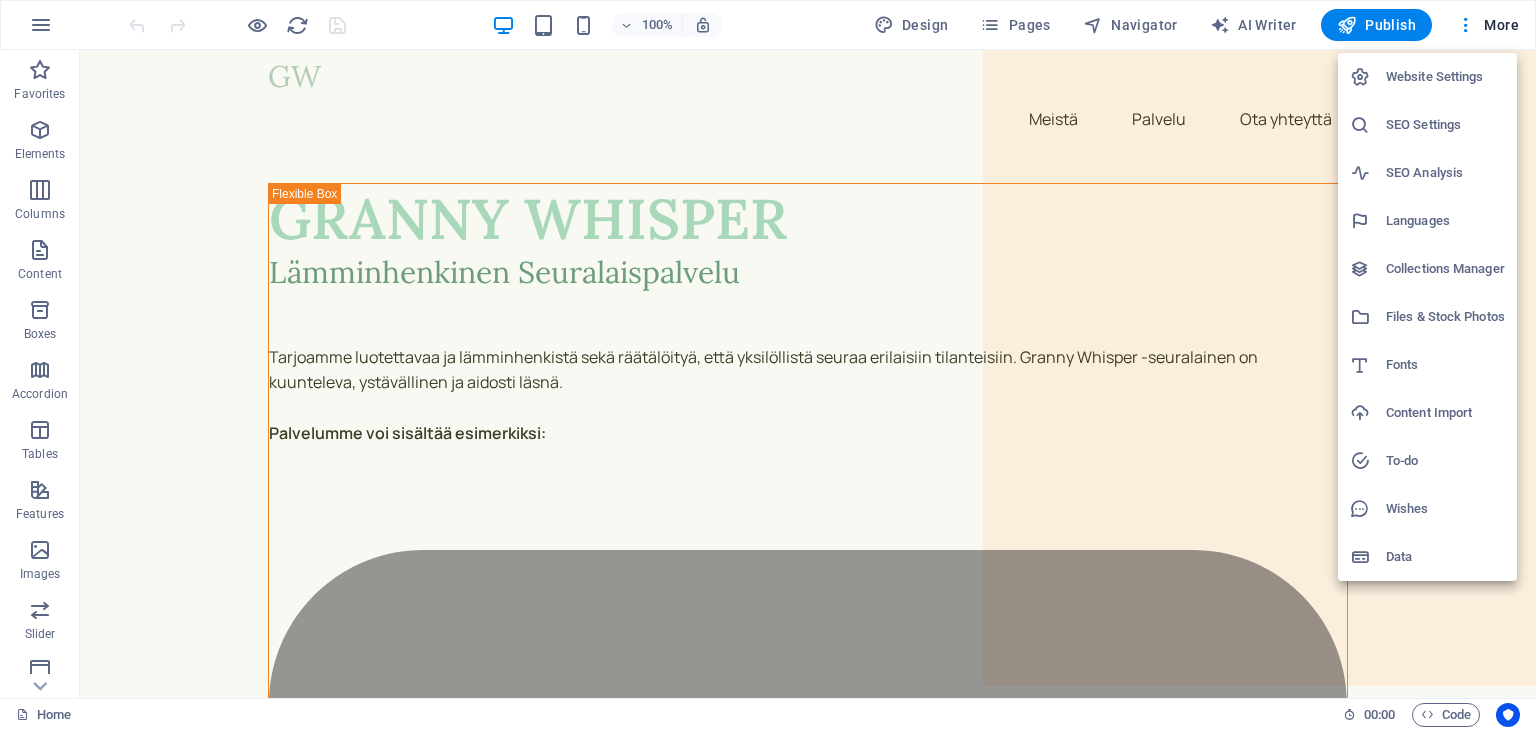 click on "Website Settings" at bounding box center (1445, 77) 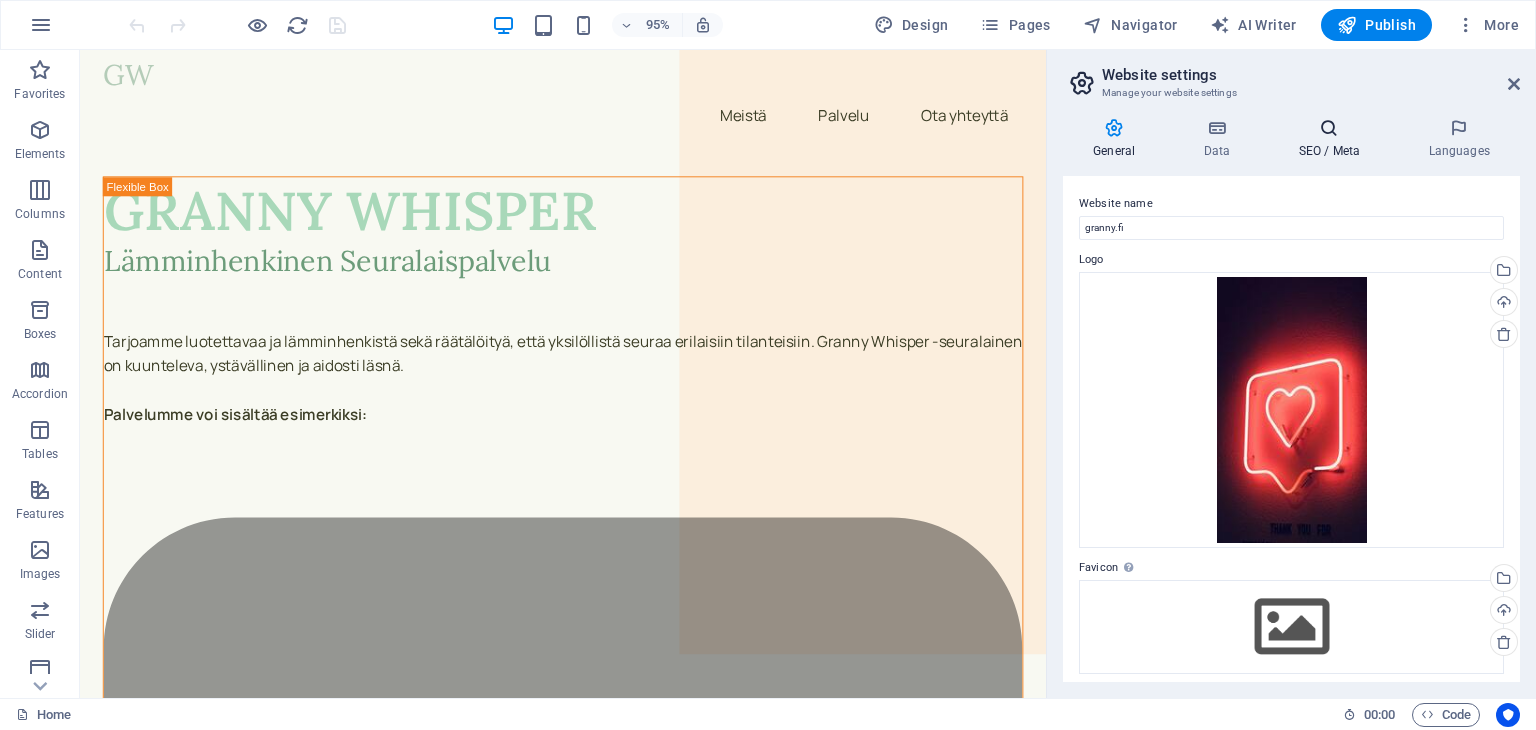 click at bounding box center (1329, 128) 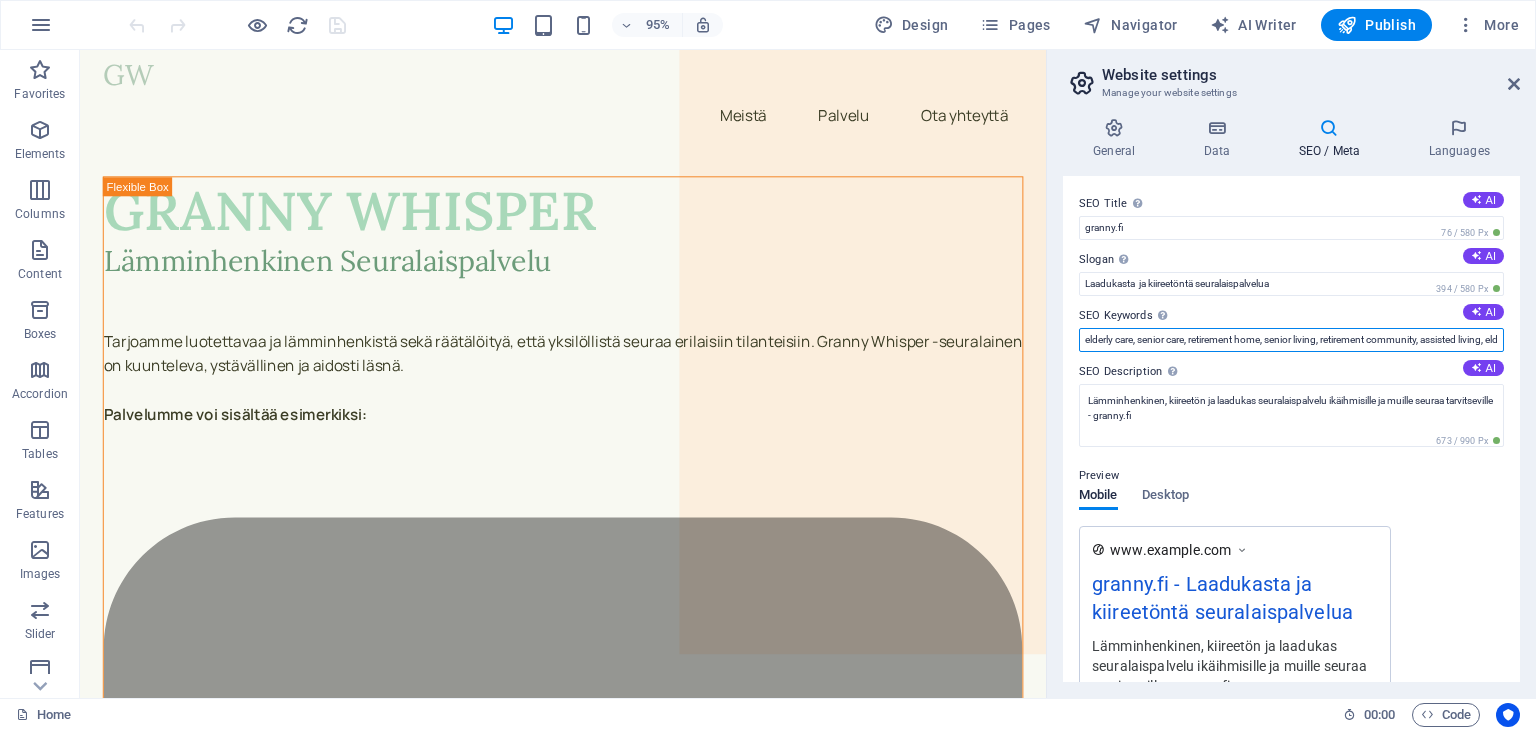 click on "elderly care, senior care, retirement home, senior living, retirement community, assisted living, elderly care service, senior health care, home care, personal care assistance, geriatric care, hospice care, granny.fi, Berlin" at bounding box center [1291, 340] 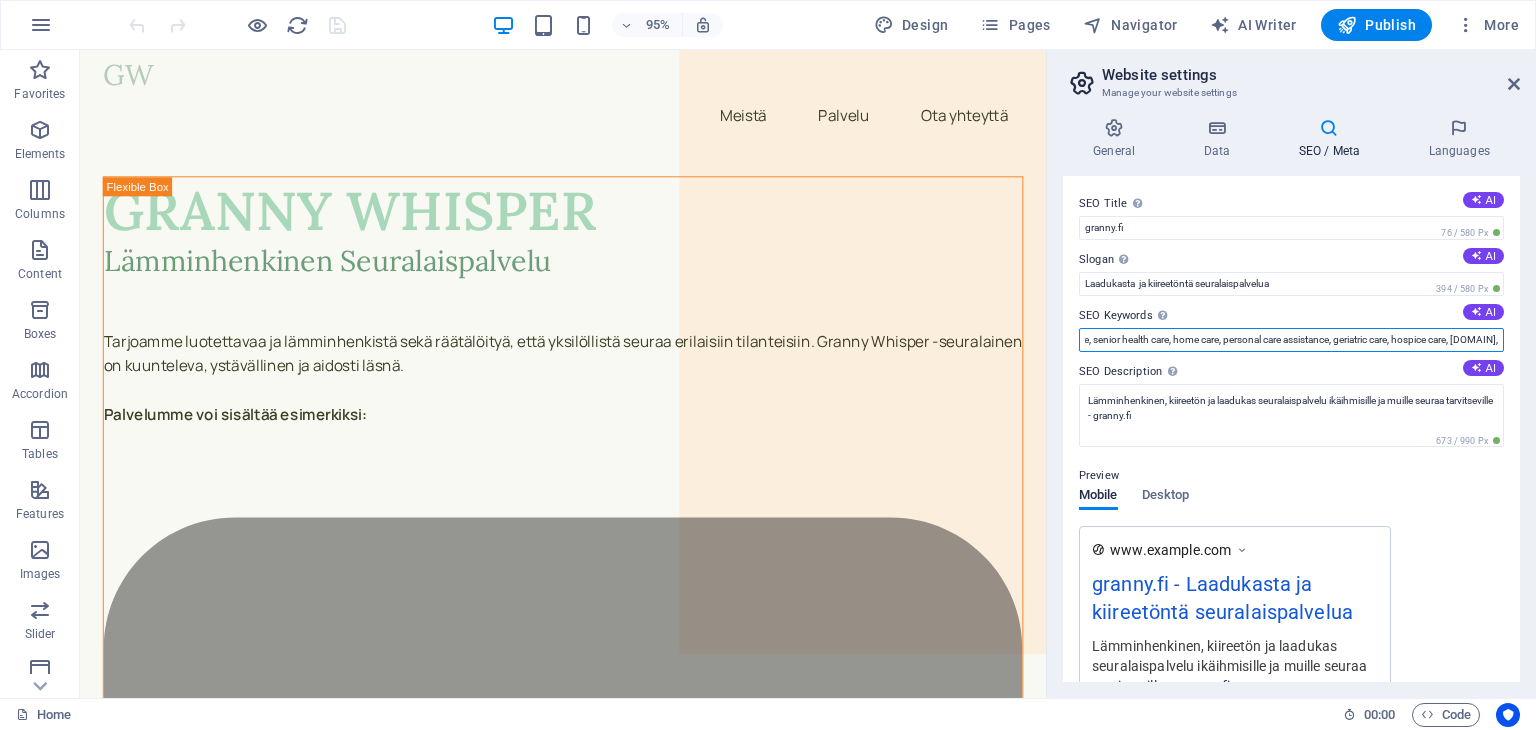 scroll, scrollTop: 0, scrollLeft: 508, axis: horizontal 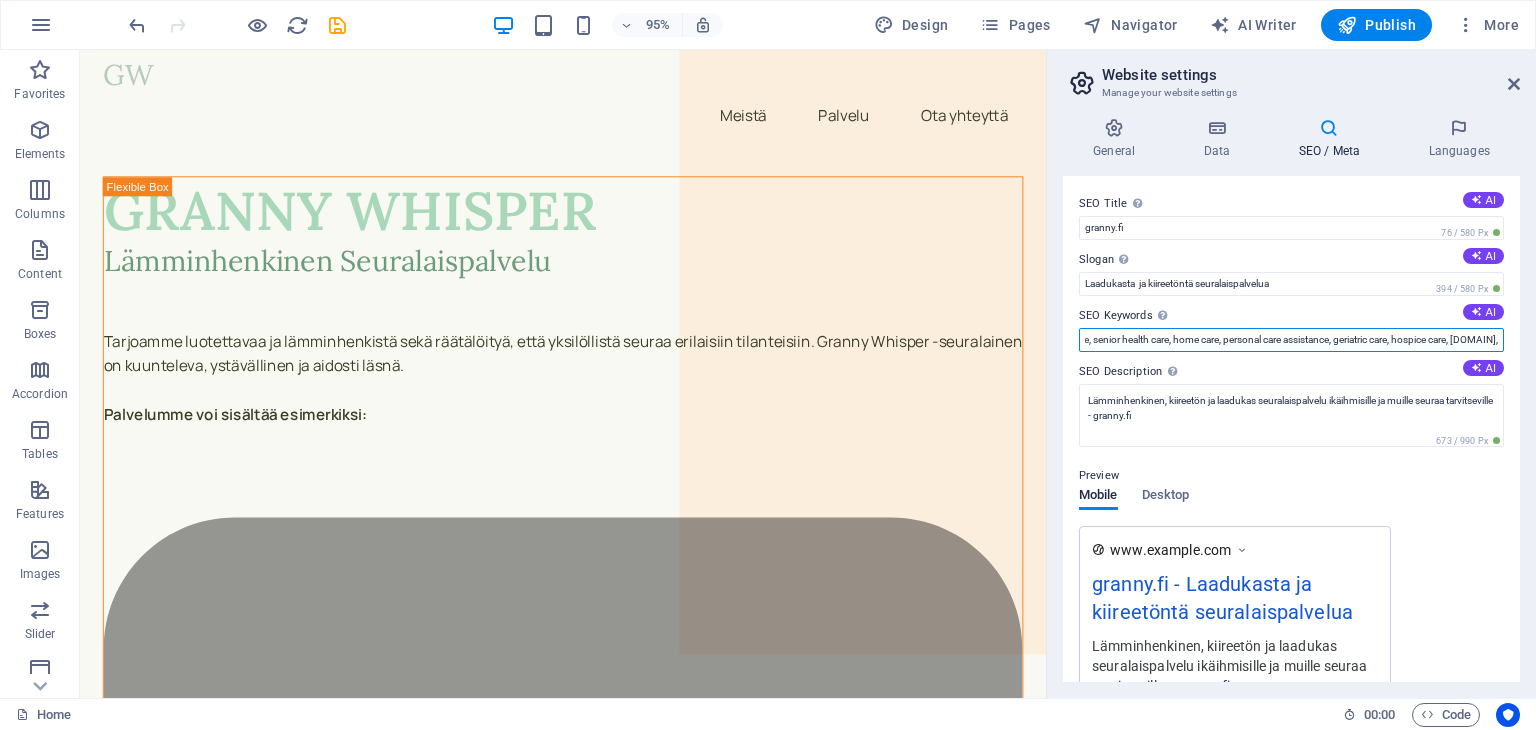 type on "elderly care, senior care, retirement home, senior living, retirement community, assisted living, elderly care service, senior health care, home care, personal care assistance, geriatric care, hospice care, granny.fi," 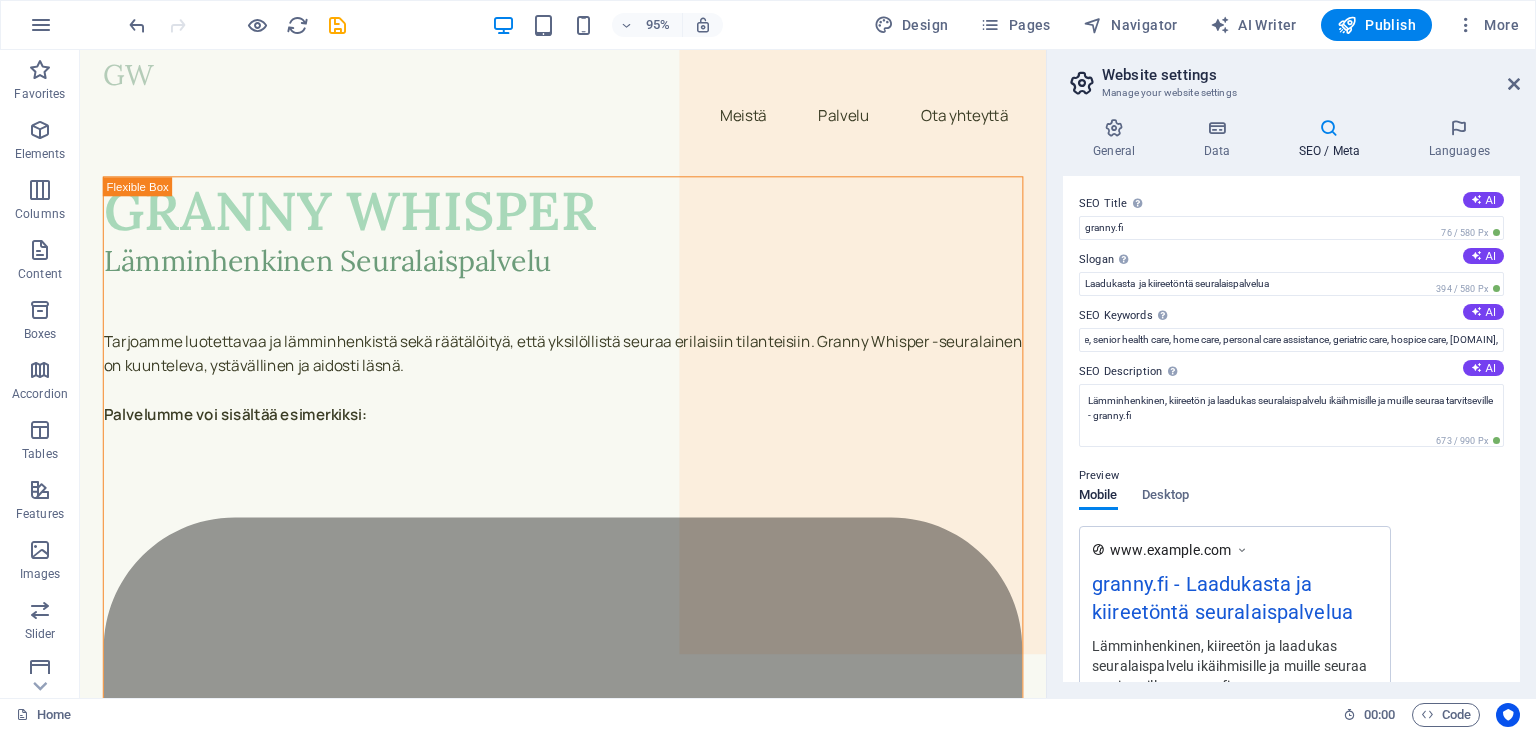 scroll, scrollTop: 0, scrollLeft: 0, axis: both 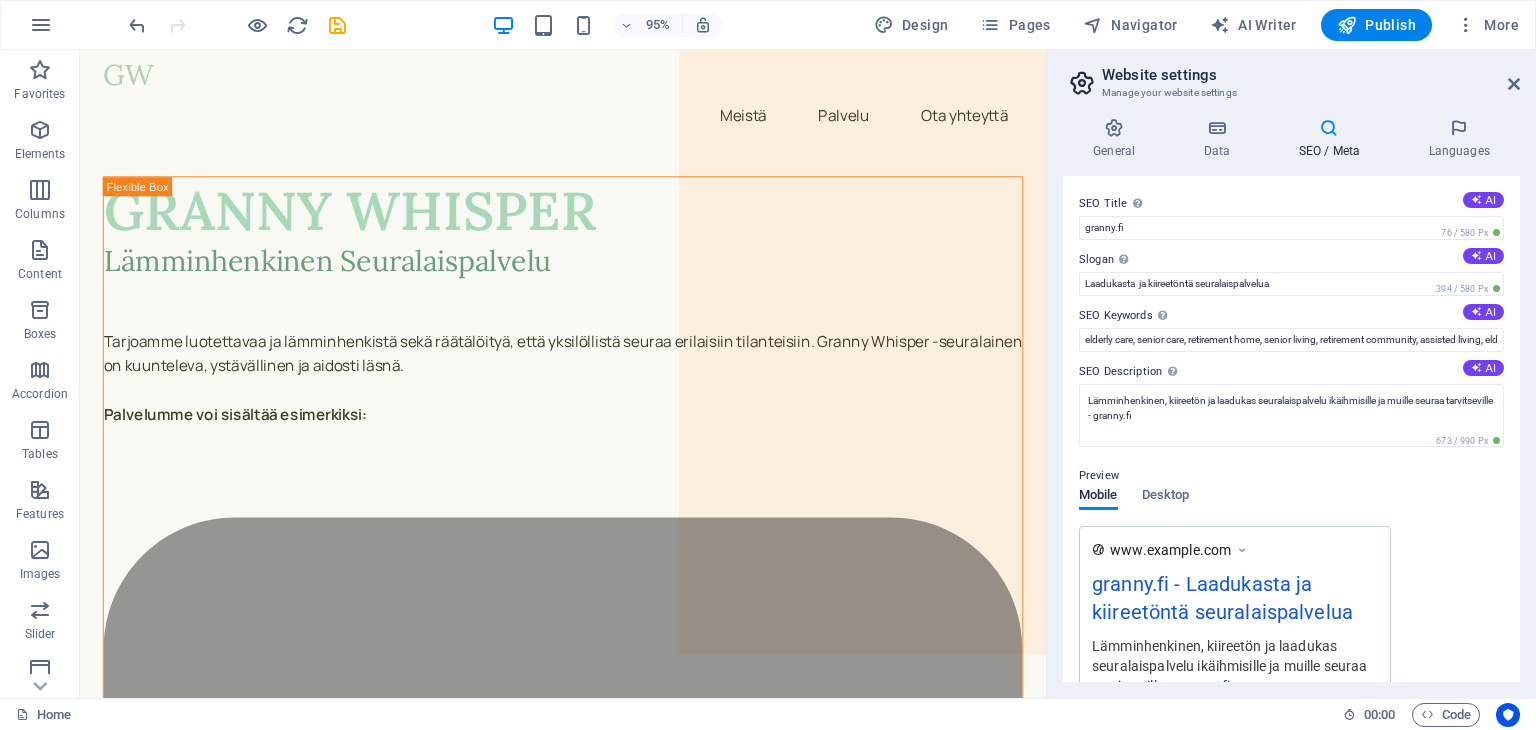 click on "SEO Title The title of your website - make it something that stands out in search engine results. AI granny.fi 76 / 580 Px Slogan The slogan of your website. AI Laadukasta  ja kiireetöntä seuralaispalvelua 394 / 580 Px SEO Keywords Comma-separated list of keywords representing your website. AI elderly care, senior care, retirement home, senior living, retirement community, assisted living, elderly care service, senior health care, home care, personal care assistance, geriatric care, hospice care, granny.fi, SEO Description Describe the contents of your website - this is crucial for search engines and SEO! AI Lämminhenkinen, kiireetön ja laadukas seuralaispalvelu ikäihmisille ja muille seuraa tarvitseville - granny.fi 673 / 990 Px Preview Mobile Desktop www.example.com granny.fi - Laadukasta  ja kiireetöntä seuralaispalvelua Lämminhenkinen, kiireetön ja laadukas seuralaispalvelu ikäihmisille ja muille seuraa tarvitseville - granny.fi Settings Noindex Responsive Meta tags Google Analytics ID" at bounding box center [1291, 429] 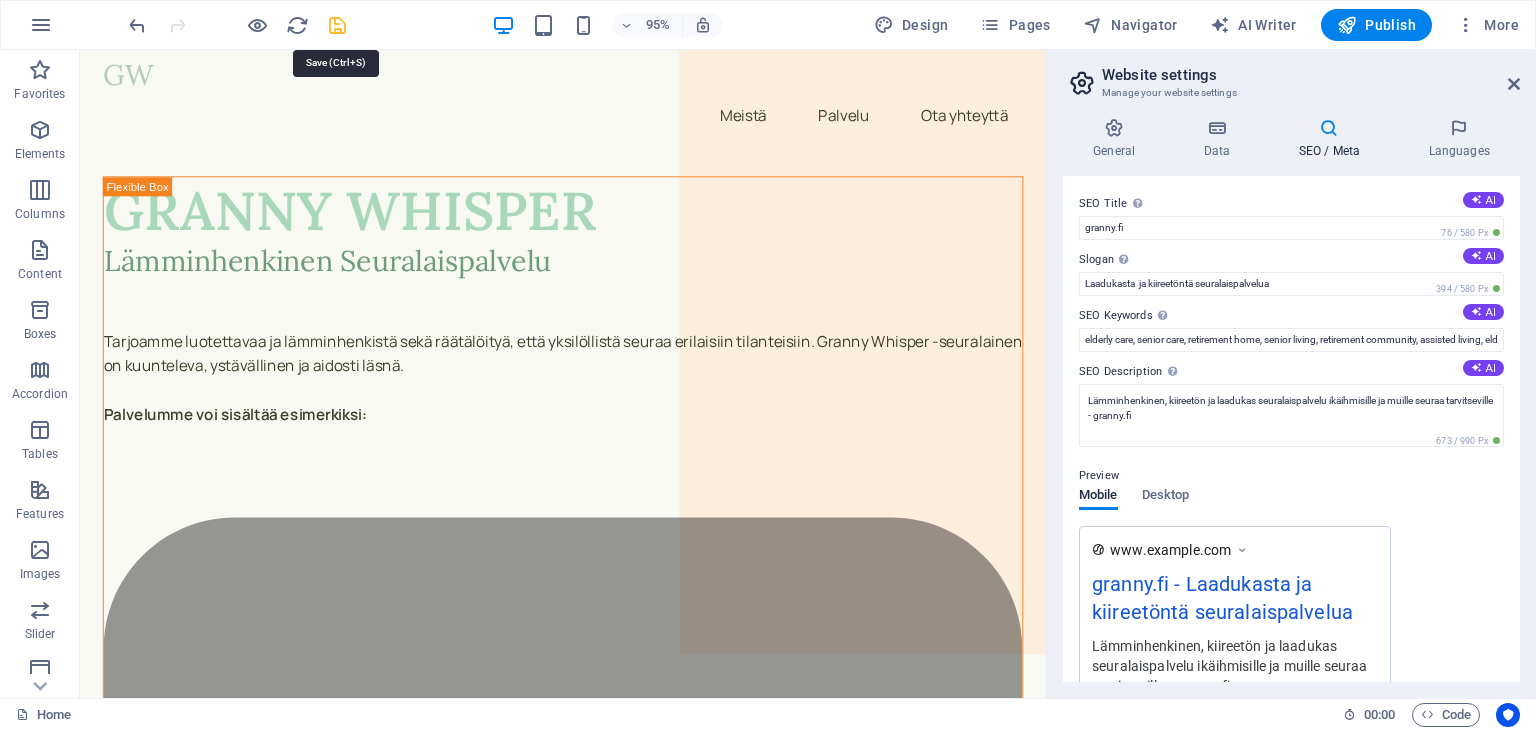 click at bounding box center [337, 25] 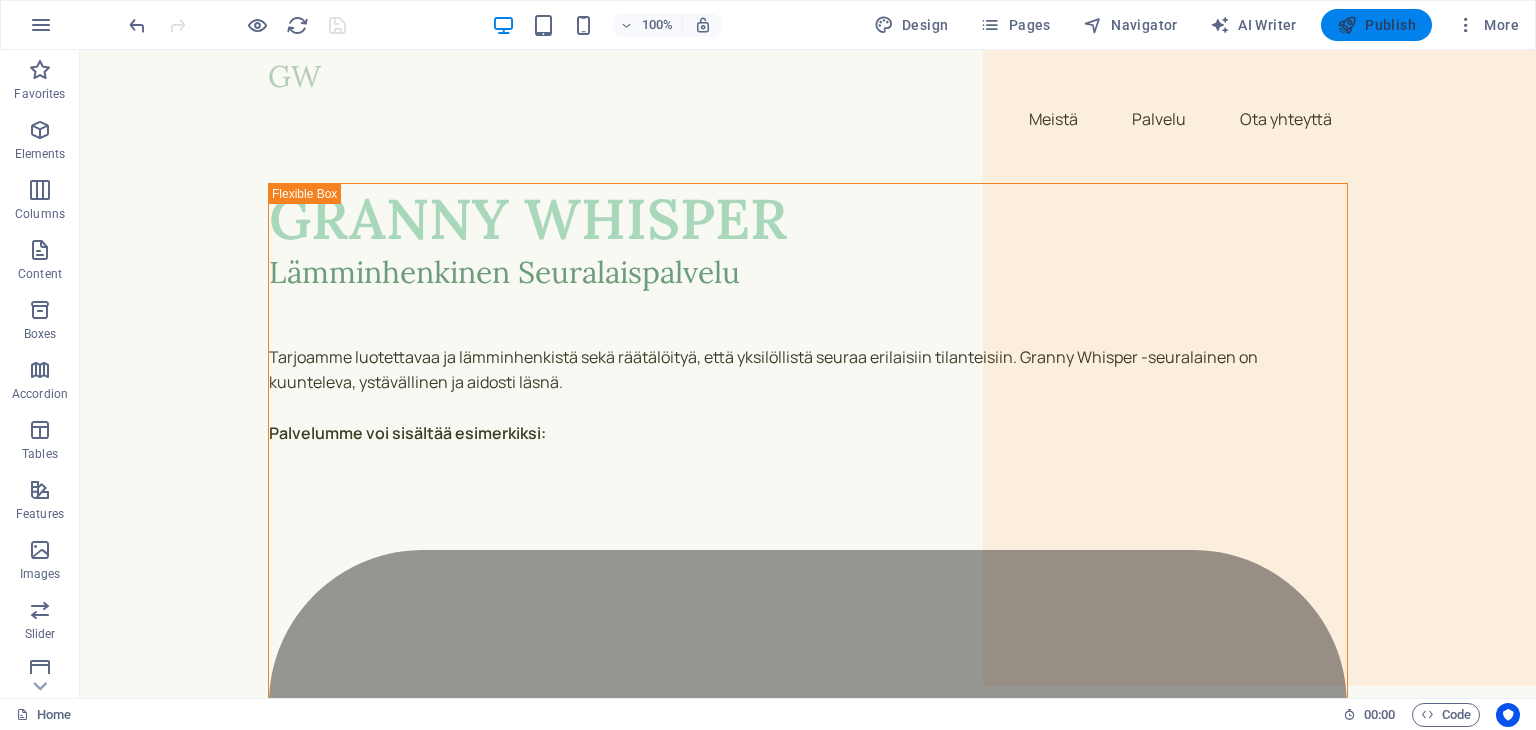 click on "Publish" at bounding box center (1376, 25) 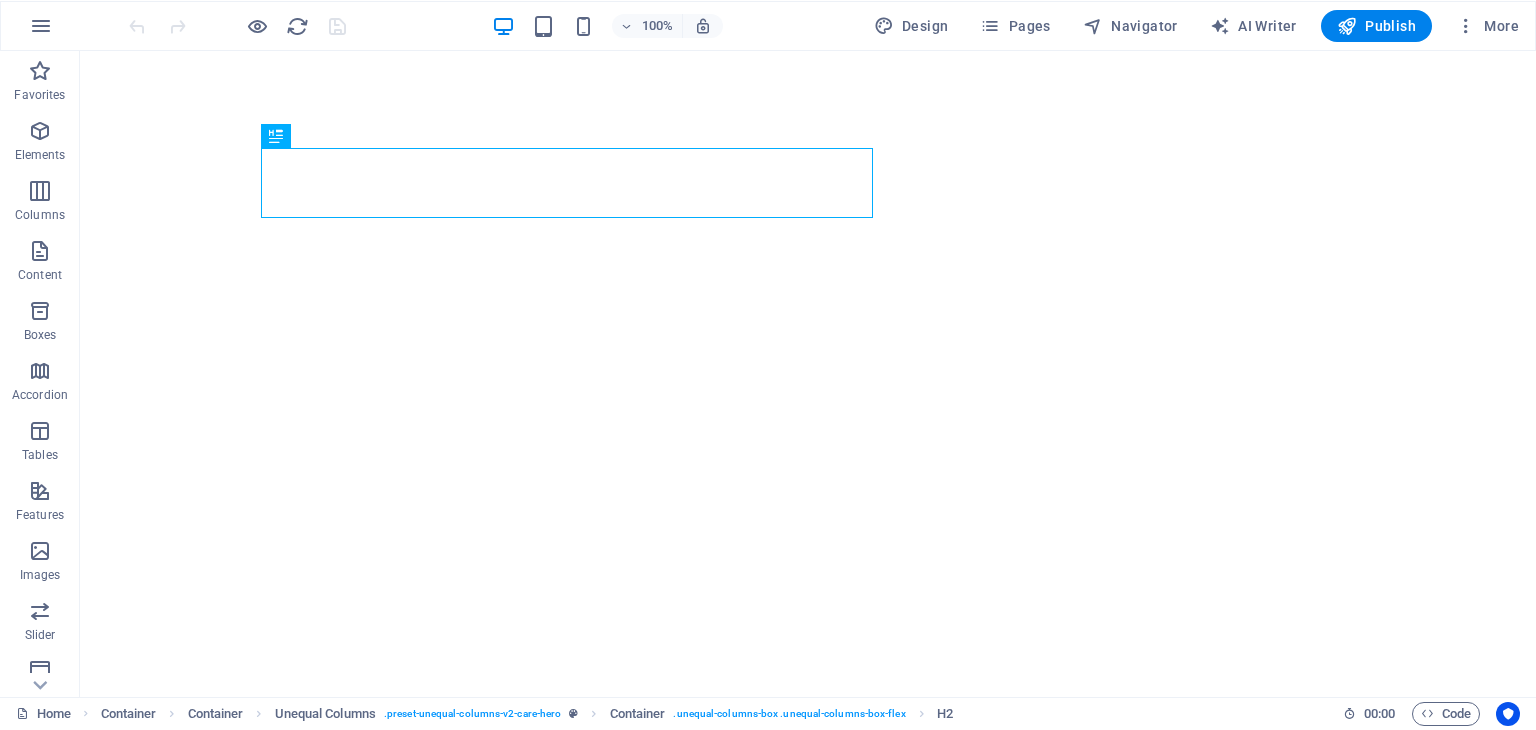 scroll, scrollTop: 0, scrollLeft: 0, axis: both 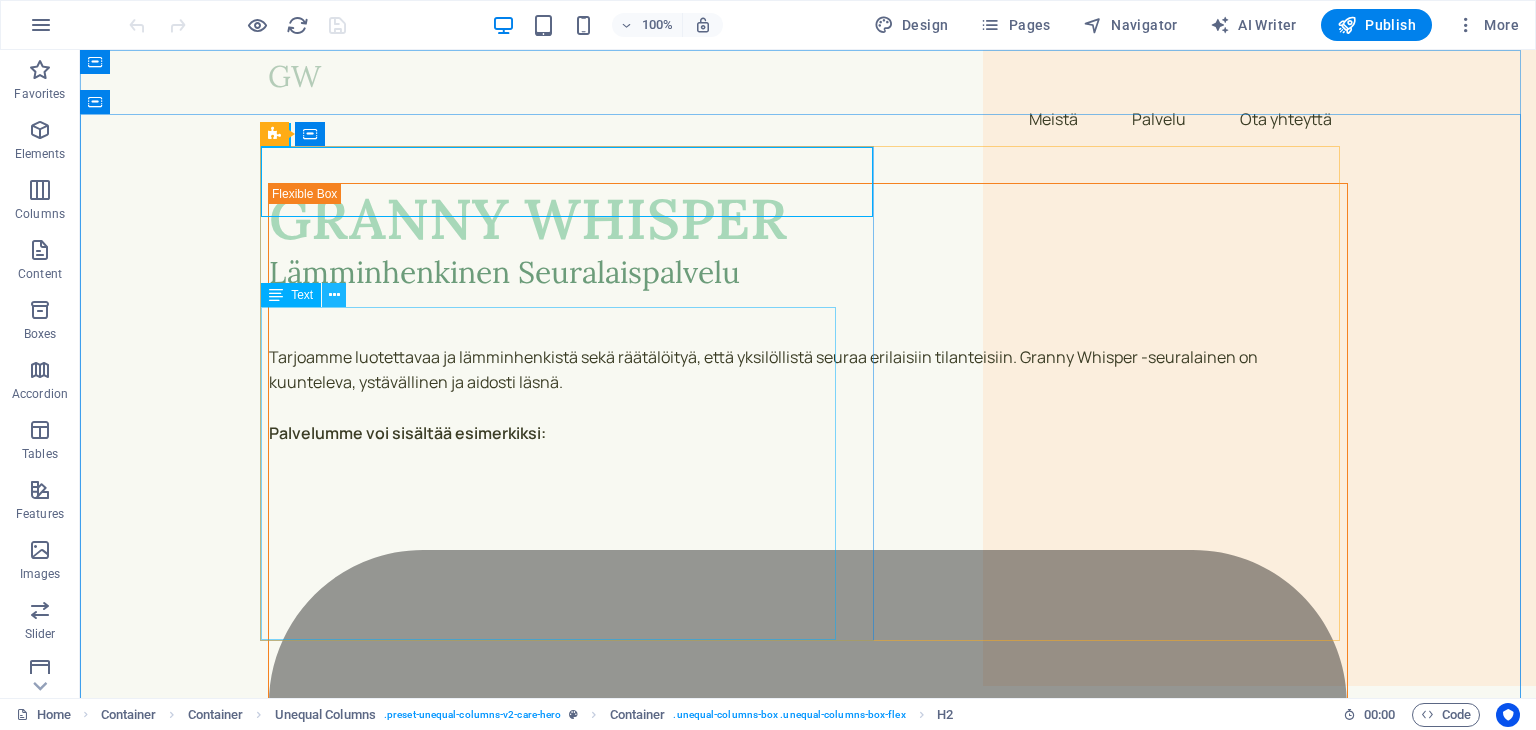 click at bounding box center (334, 295) 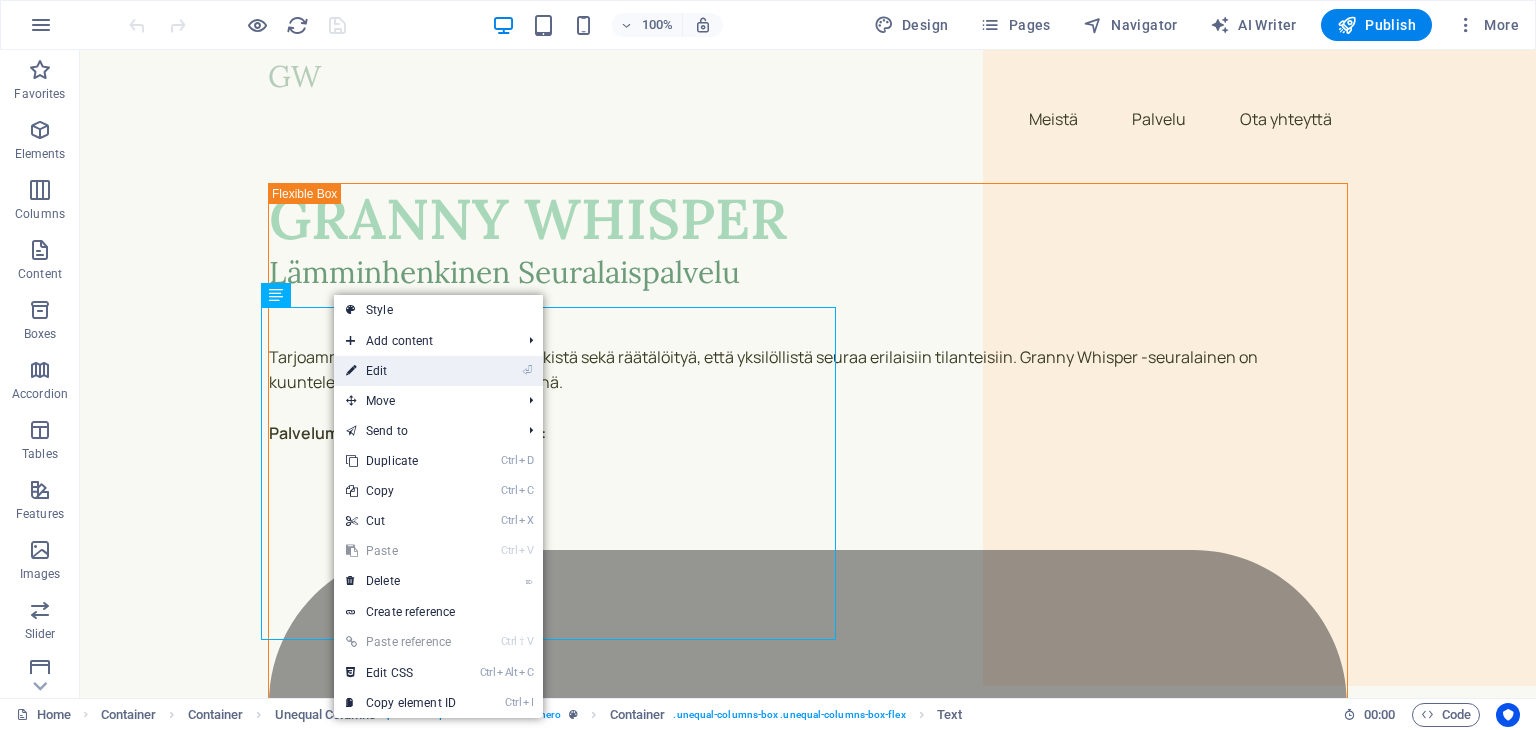 click on "⏎  Edit" at bounding box center [401, 371] 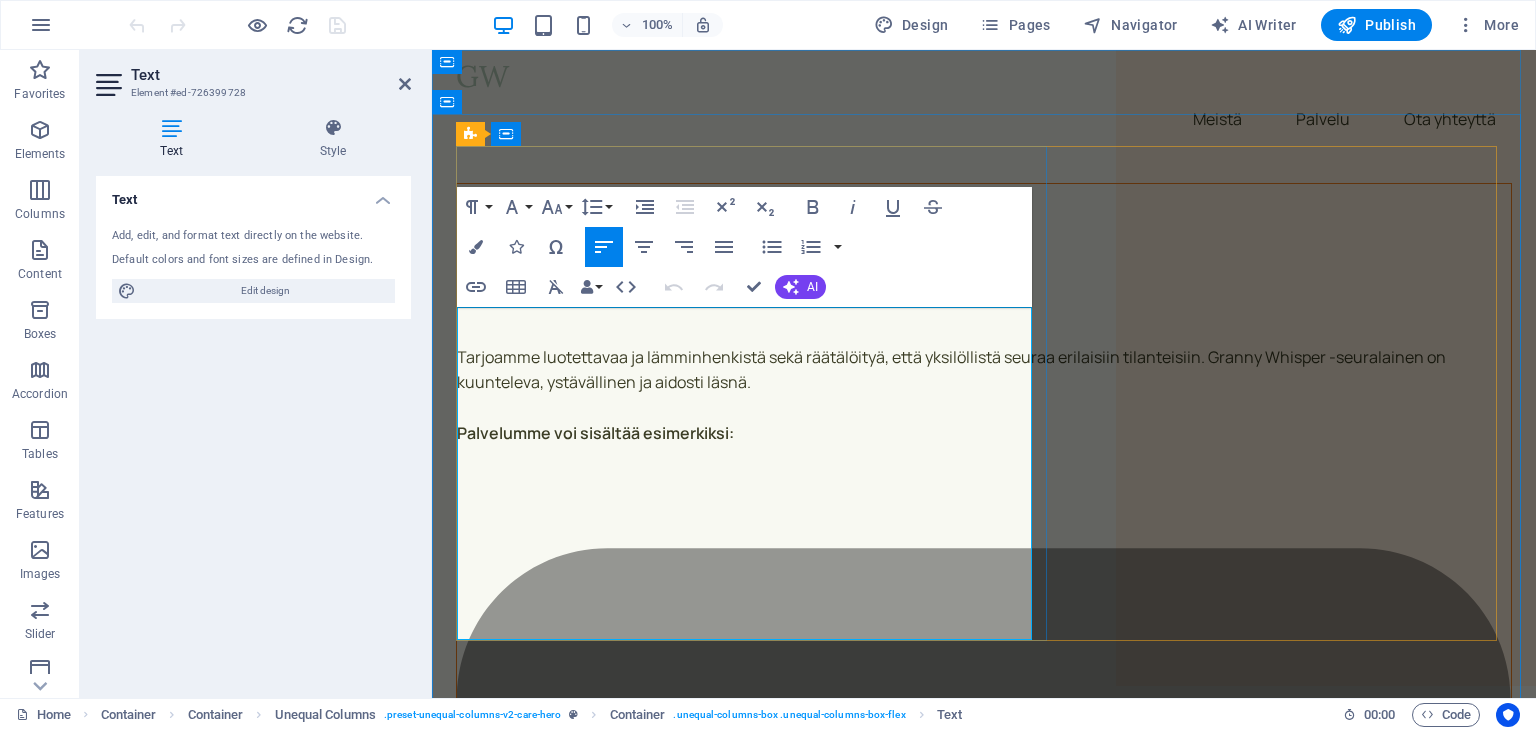 click on "Tarjoamme luotettavaa ja lämminhenkistä sekä räätälöityä, että yksilöllistä seuraa erilaisiin tilanteisiin. Granny Whisper -seuralainen on kuunteleva, ystävällinen ja aidosti läsnä." at bounding box center [984, 370] 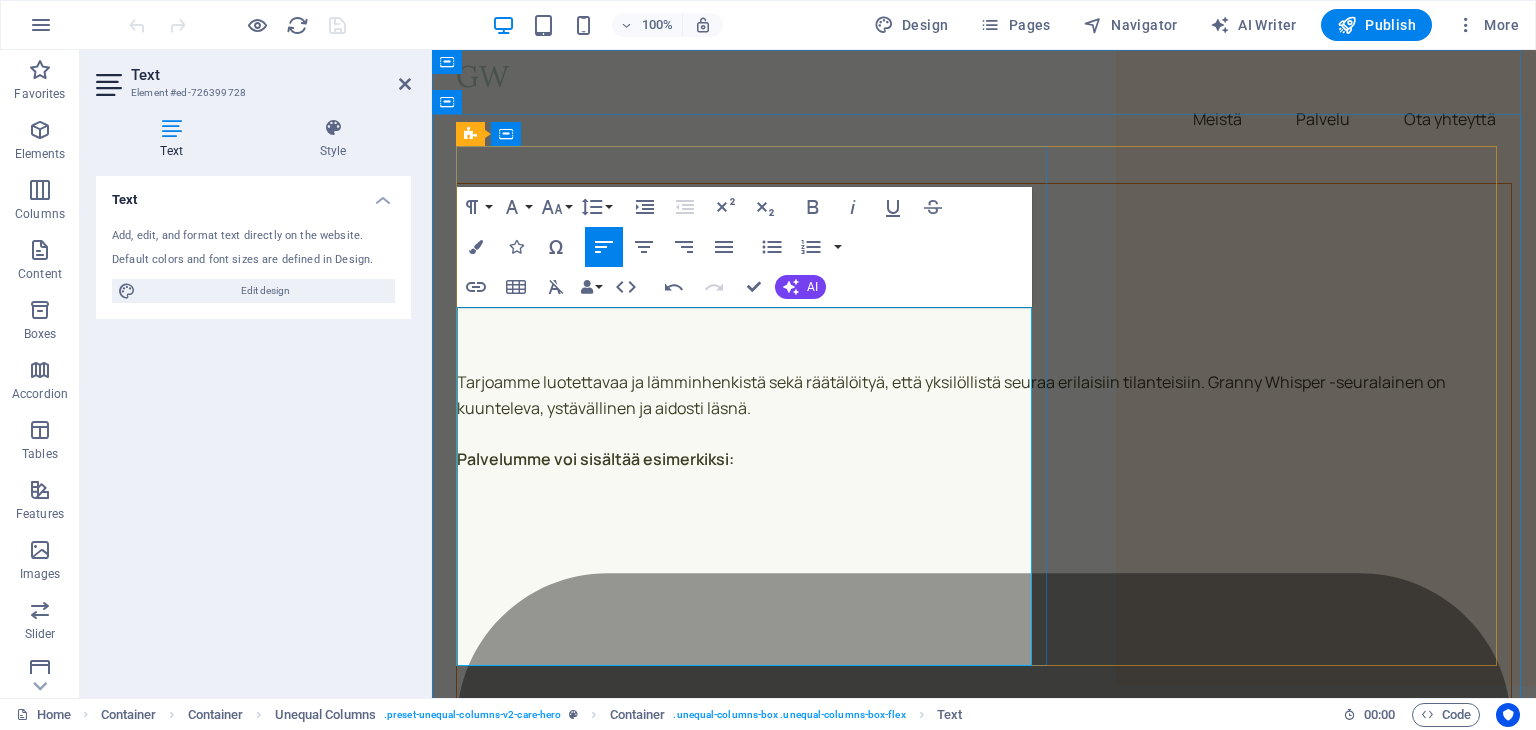 type 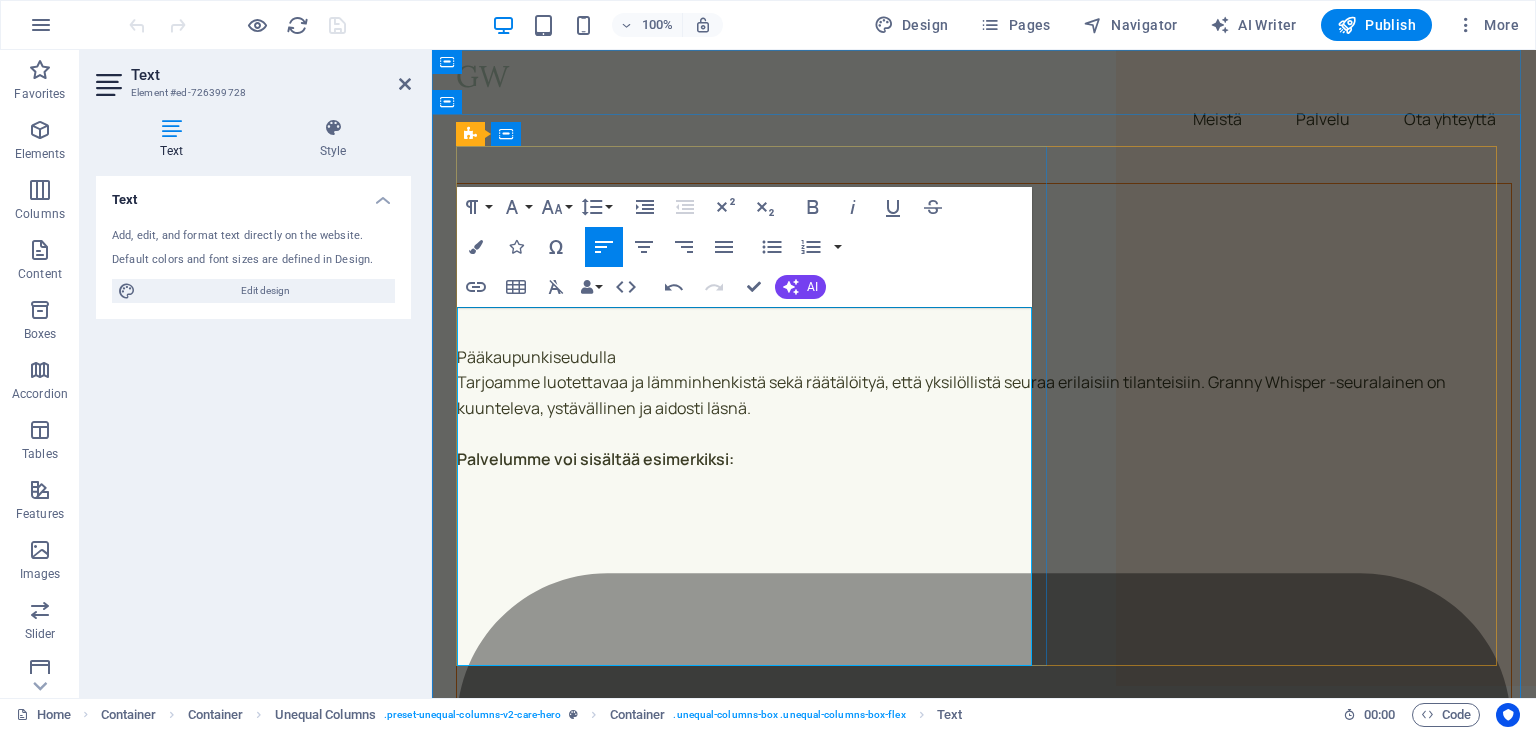 click on "Pääkaupunkiseudulla" at bounding box center (984, 358) 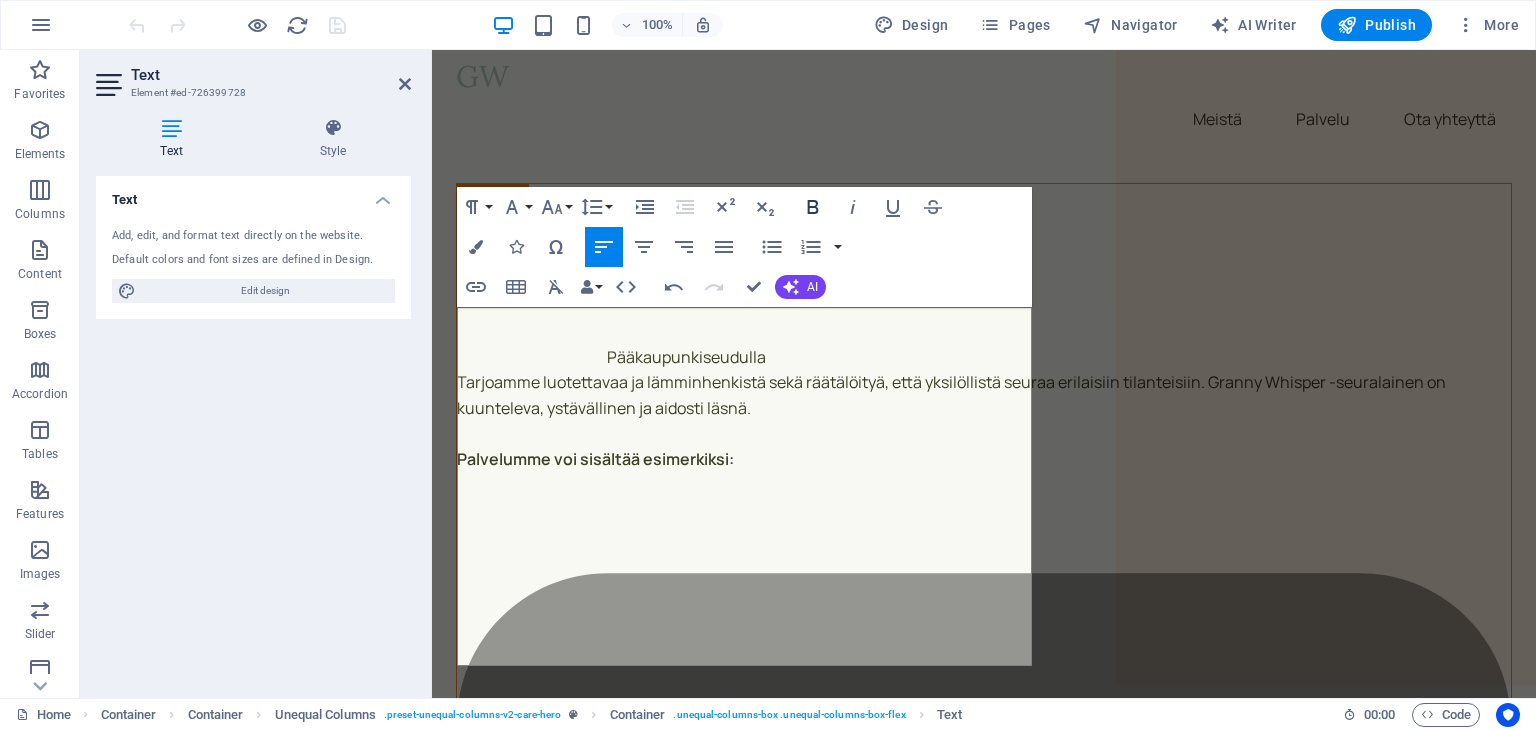 click 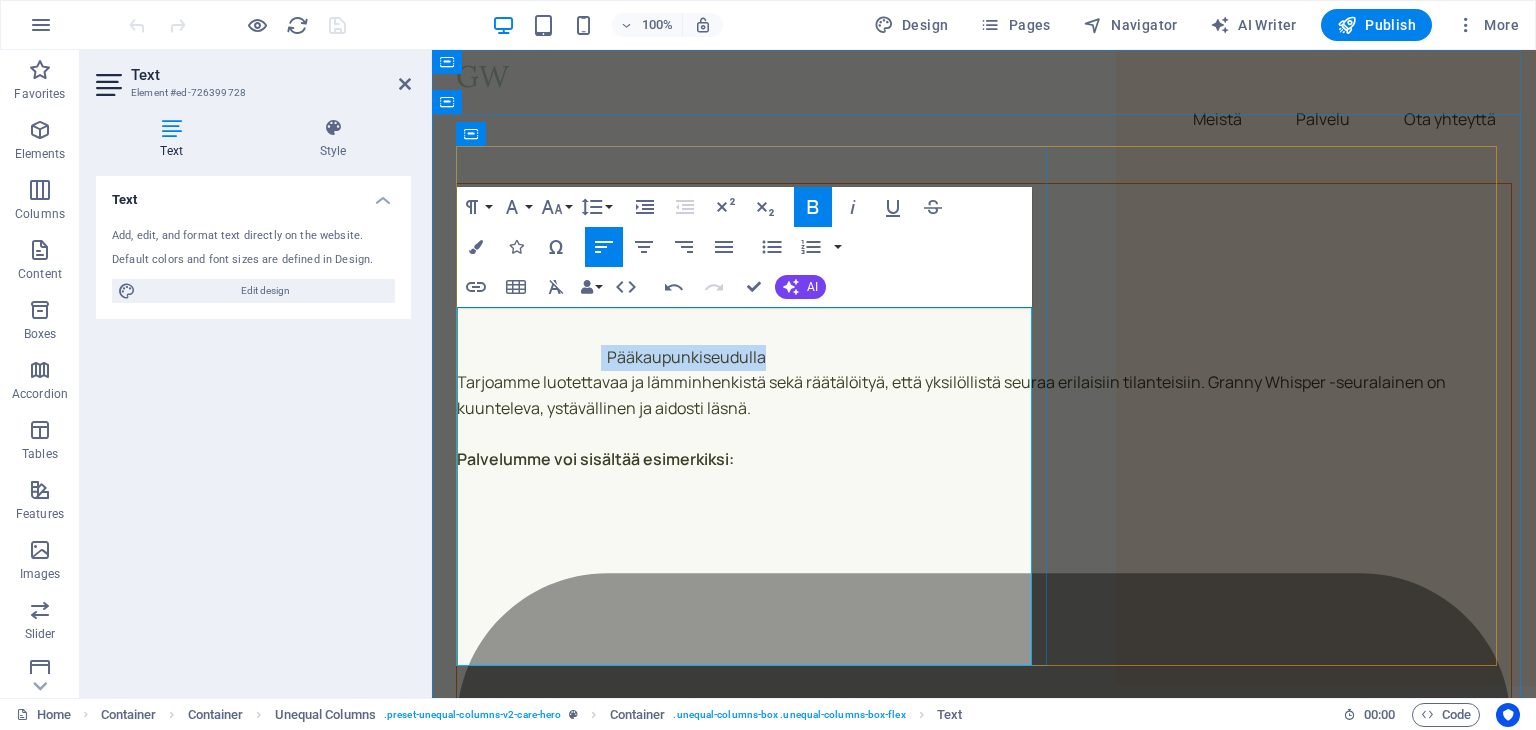 drag, startPoint x: 780, startPoint y: 320, endPoint x: 610, endPoint y: 326, distance: 170.10585 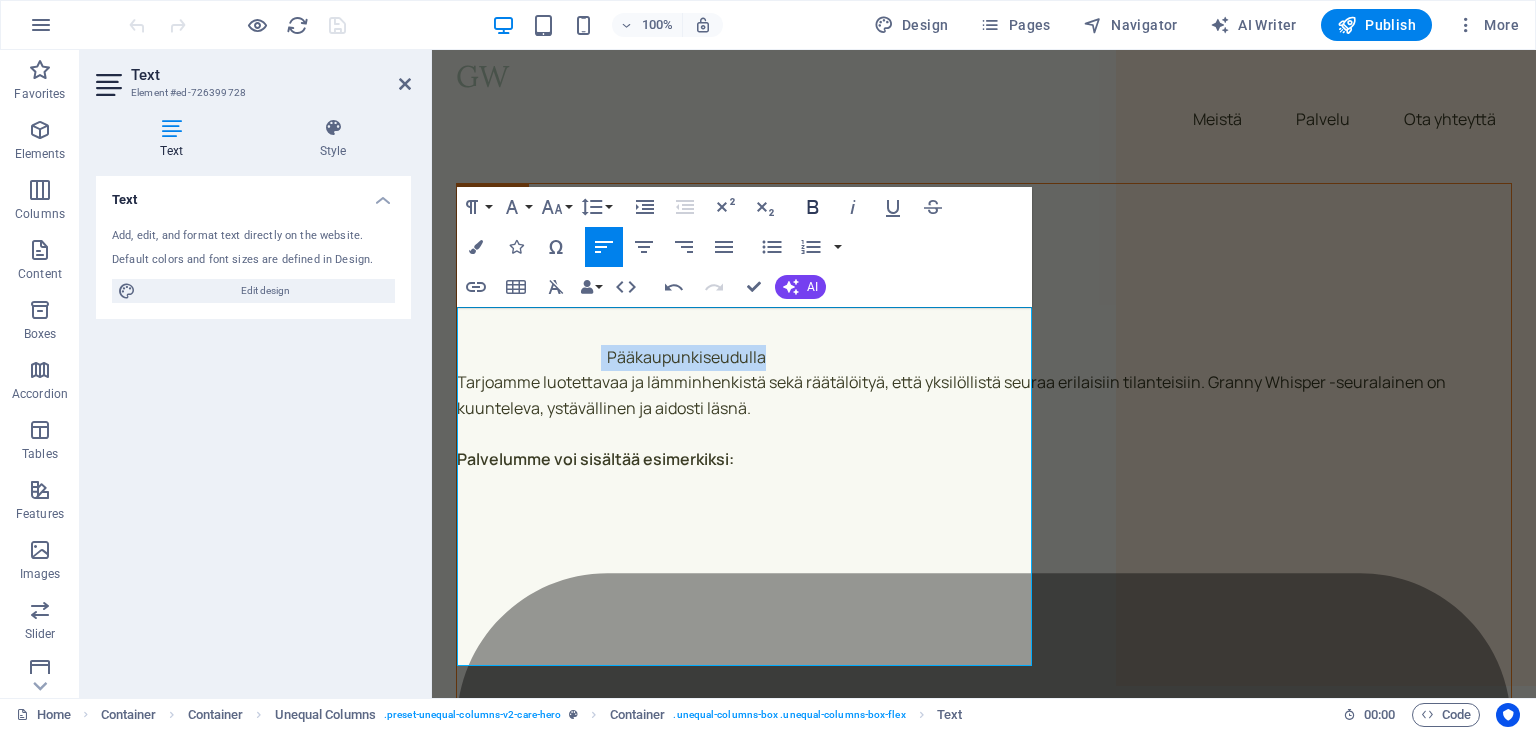 click 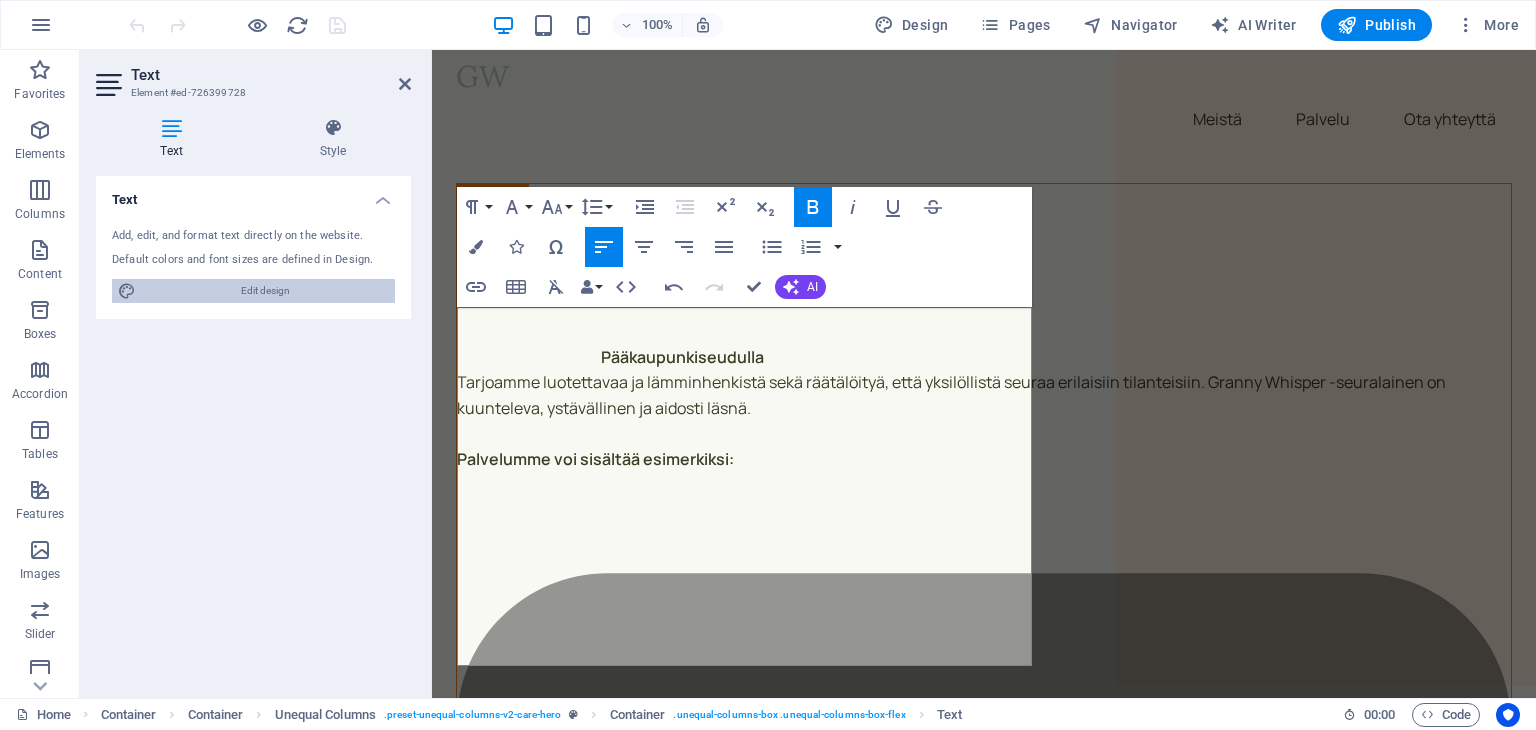 click on "Edit design" at bounding box center (265, 291) 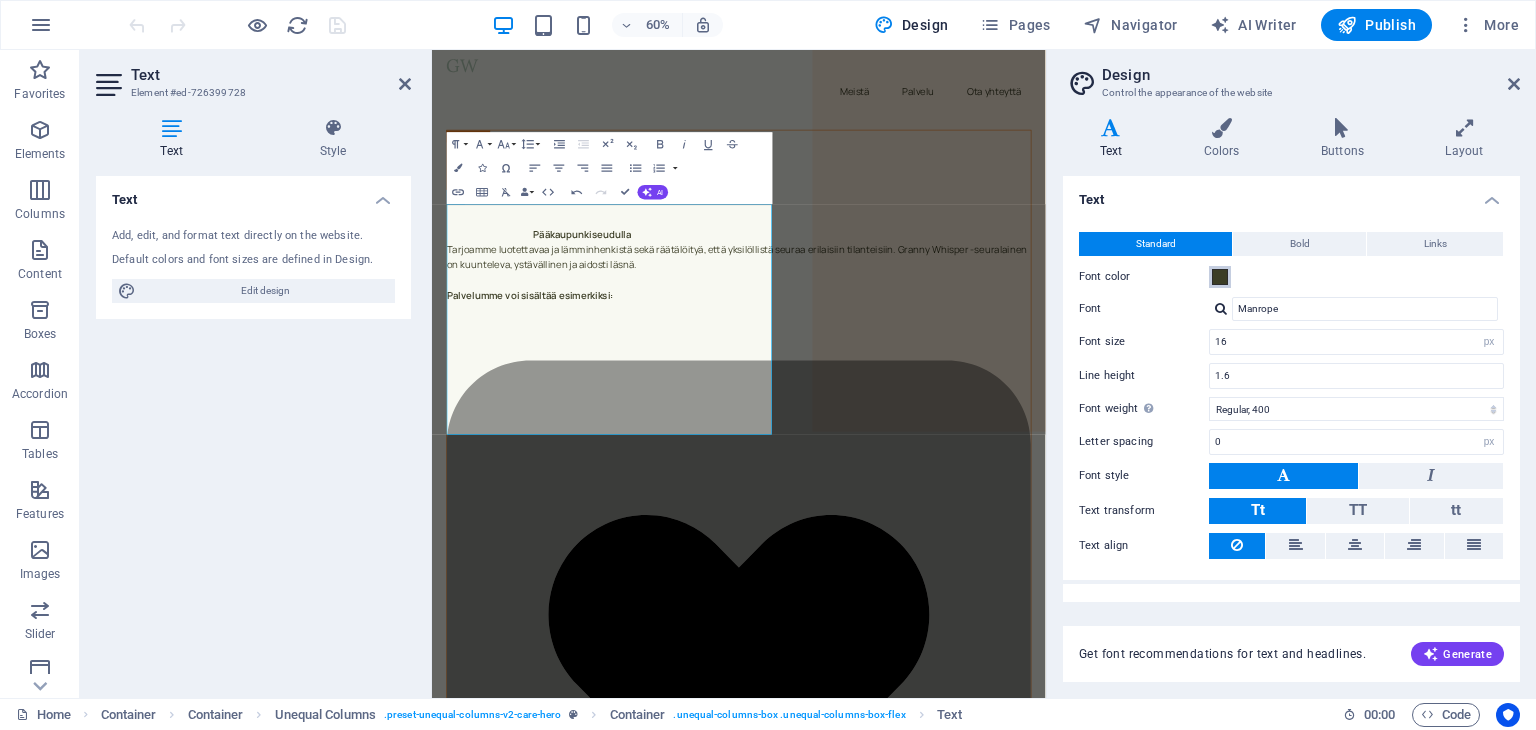 click at bounding box center (1220, 277) 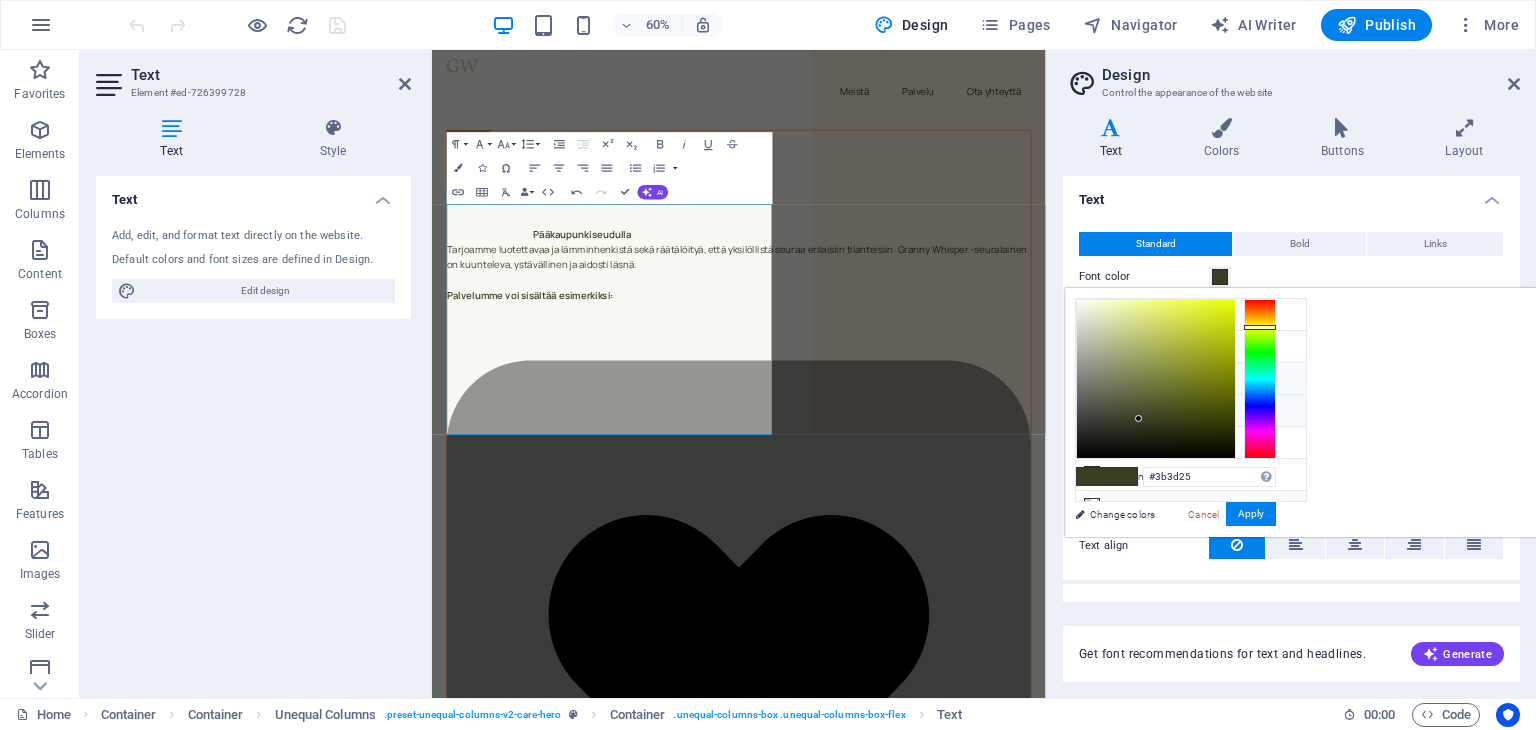 click at bounding box center [1092, 378] 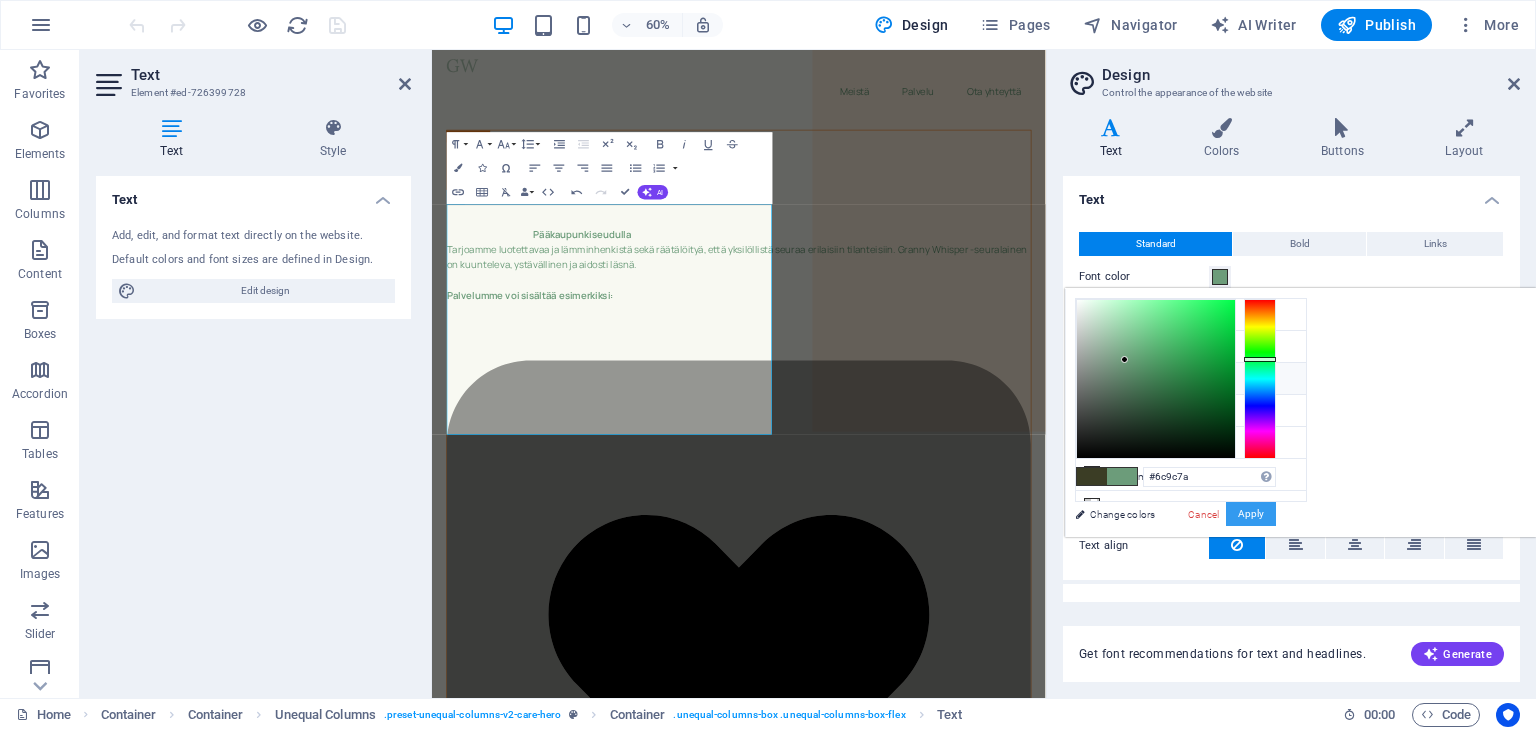 click on "Apply" at bounding box center [1251, 514] 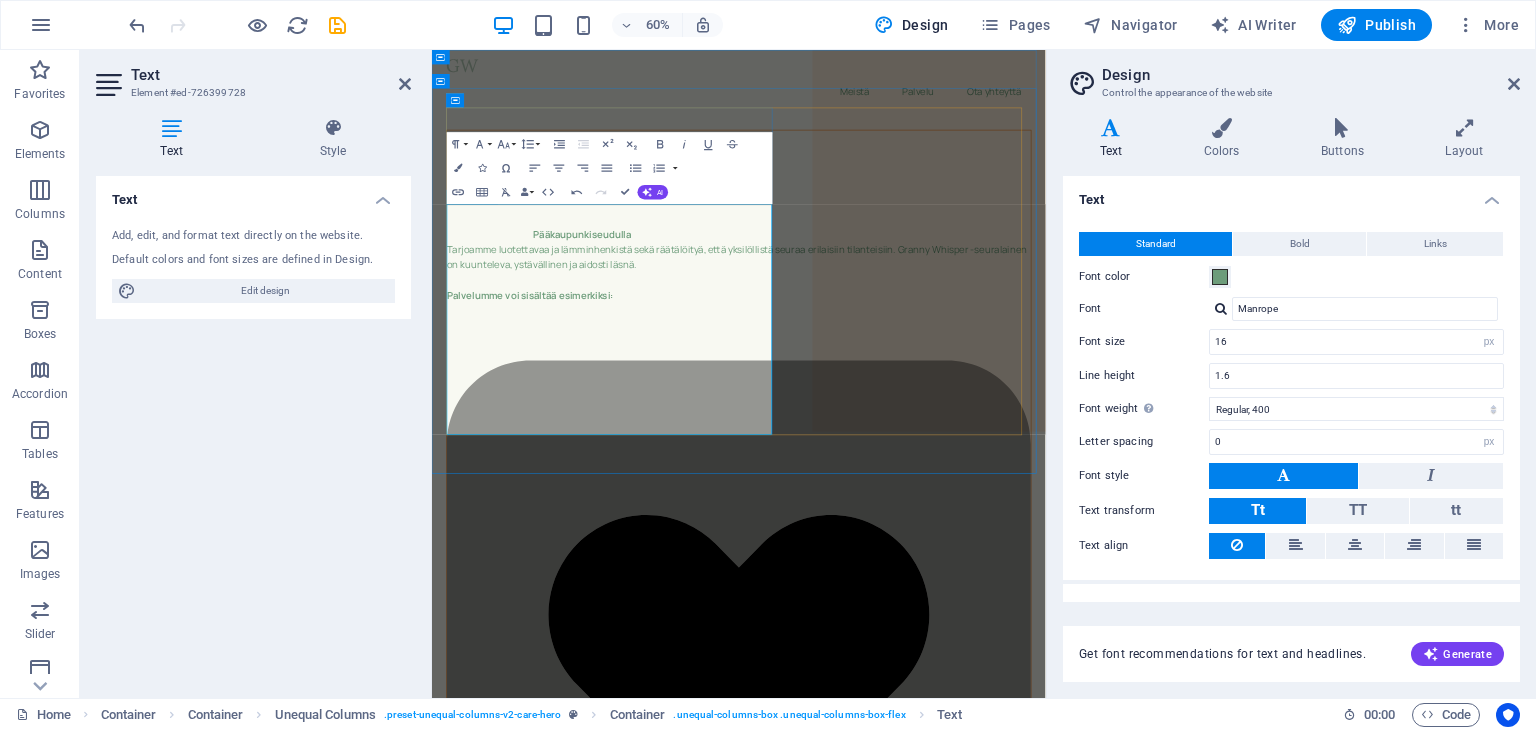 click on "Apua pieniin arjen askareisiin" at bounding box center (943, 4570) 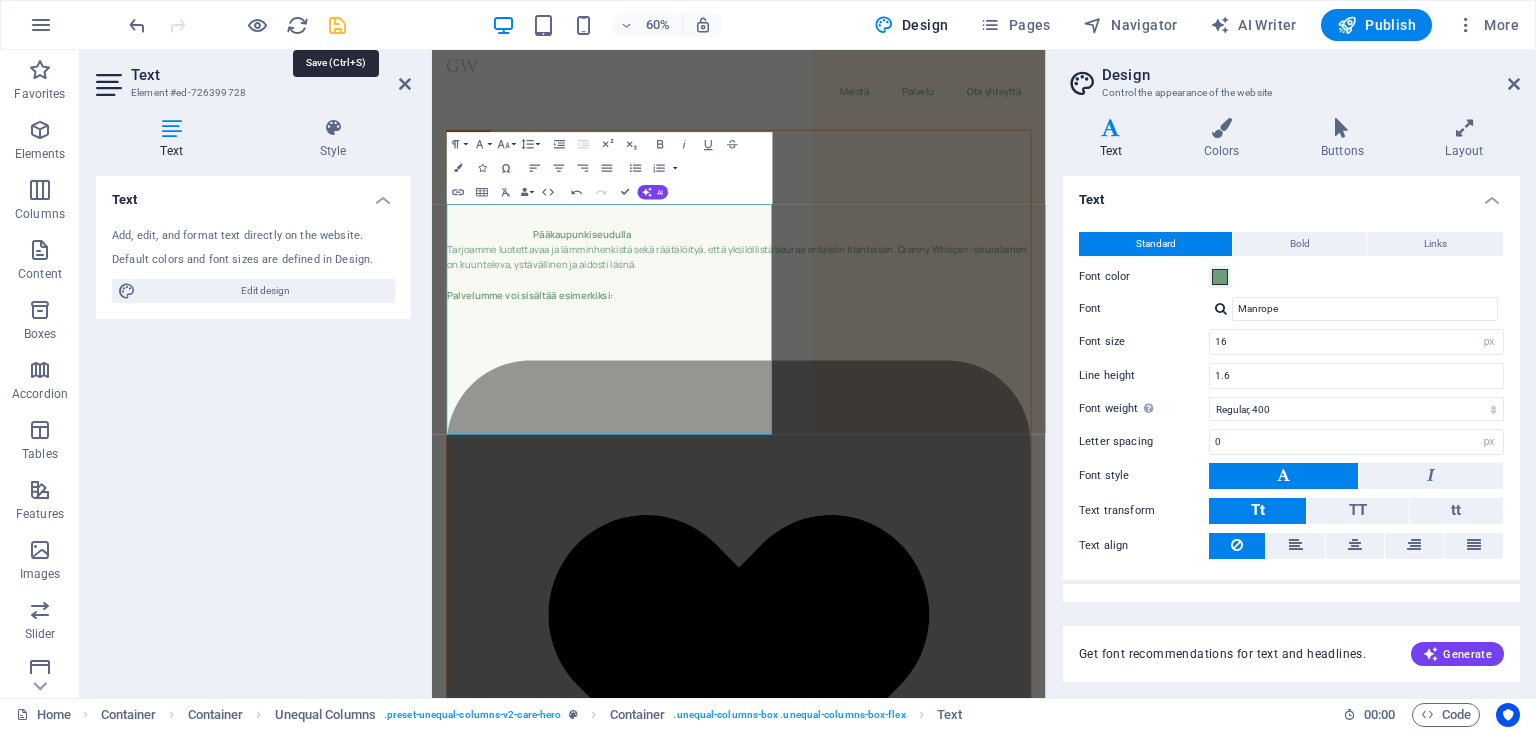 click at bounding box center [337, 25] 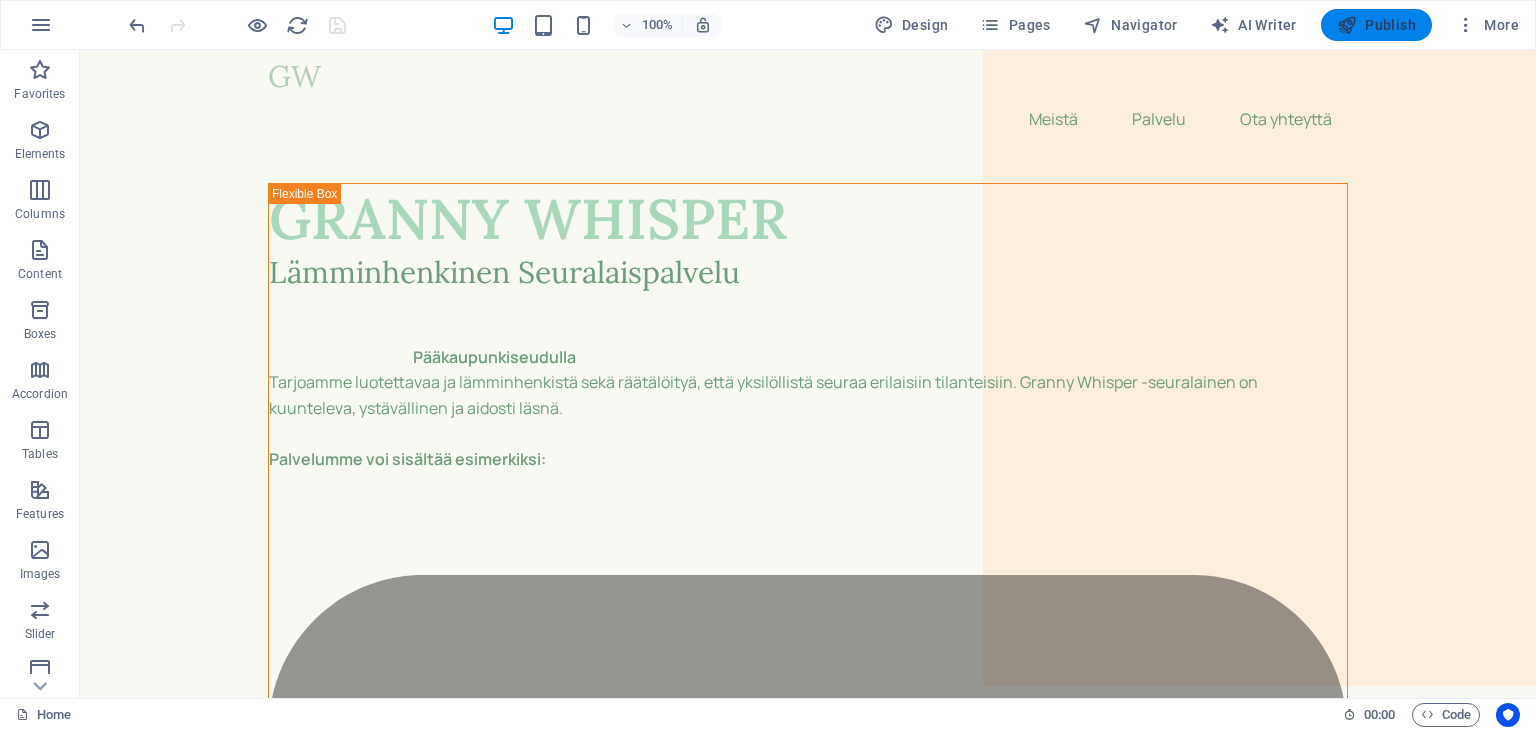 click on "Publish" at bounding box center [1376, 25] 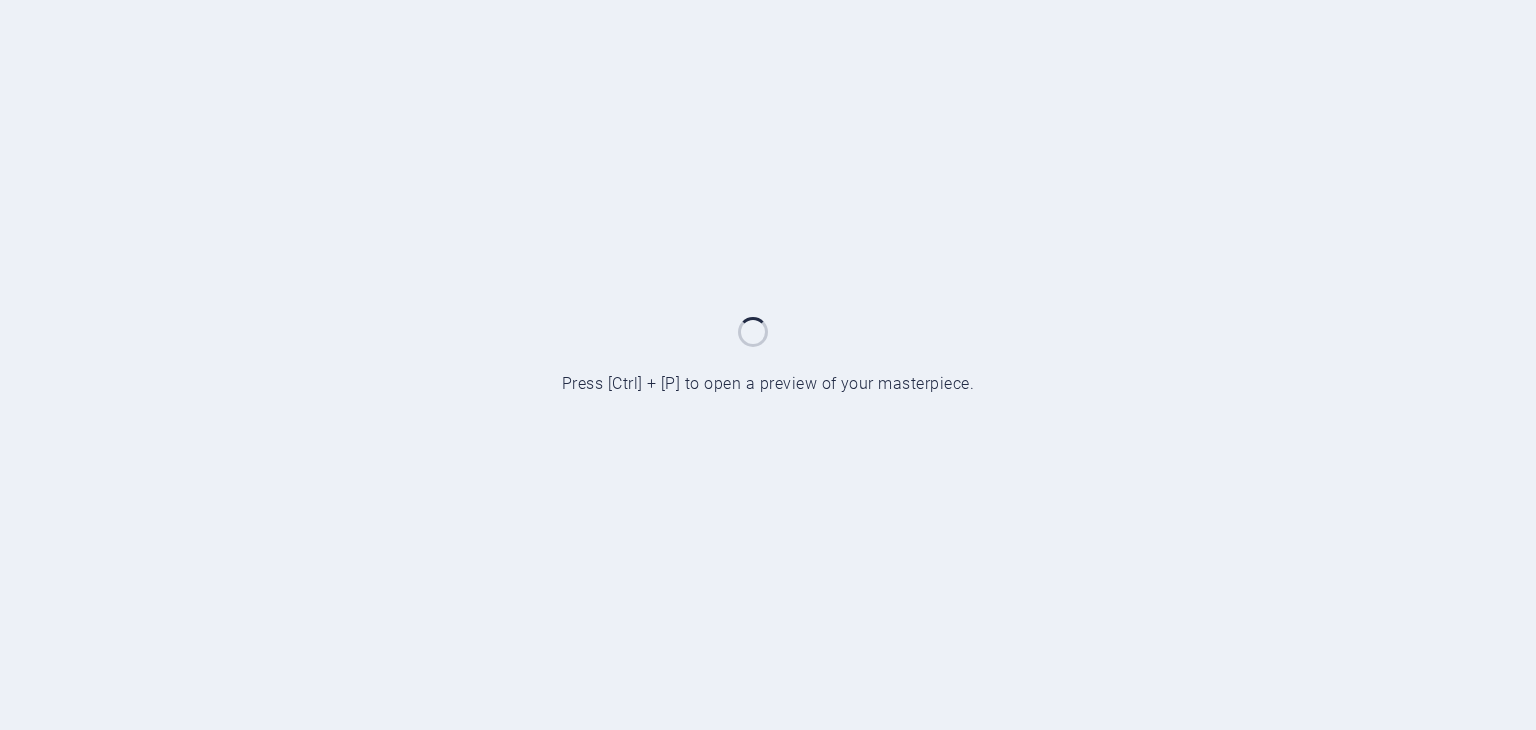 scroll, scrollTop: 0, scrollLeft: 0, axis: both 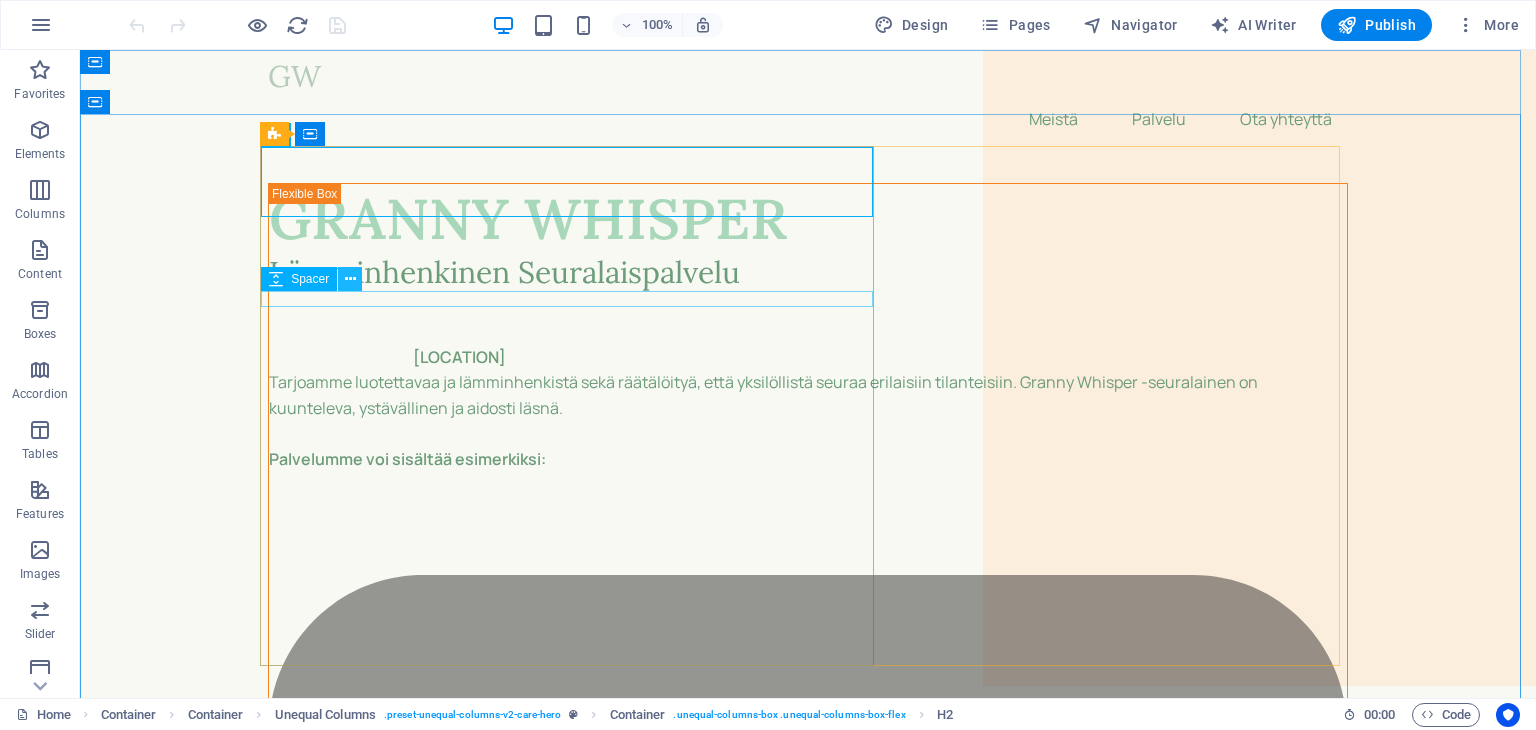 click at bounding box center (350, 279) 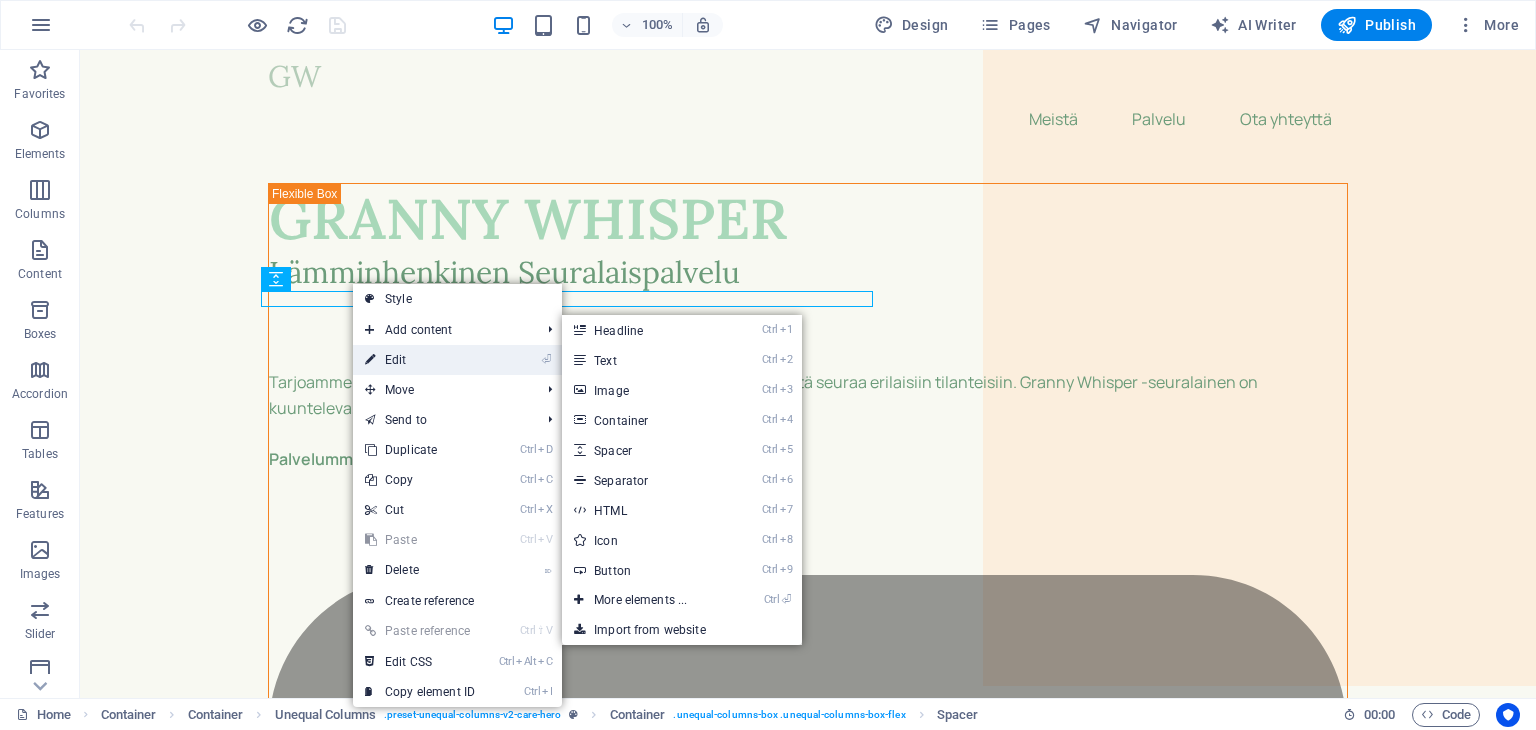click on "⏎  Edit" at bounding box center (420, 360) 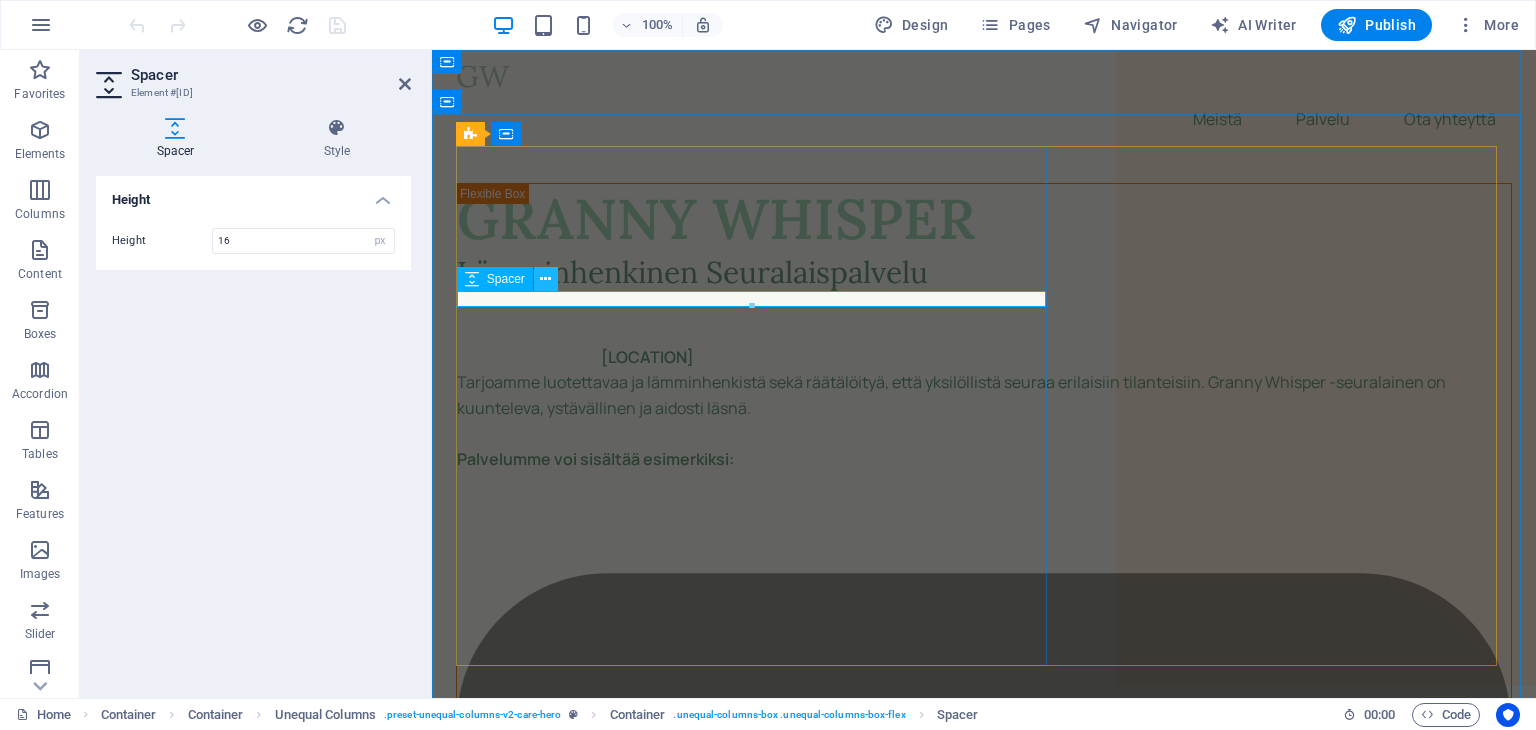 click at bounding box center [545, 279] 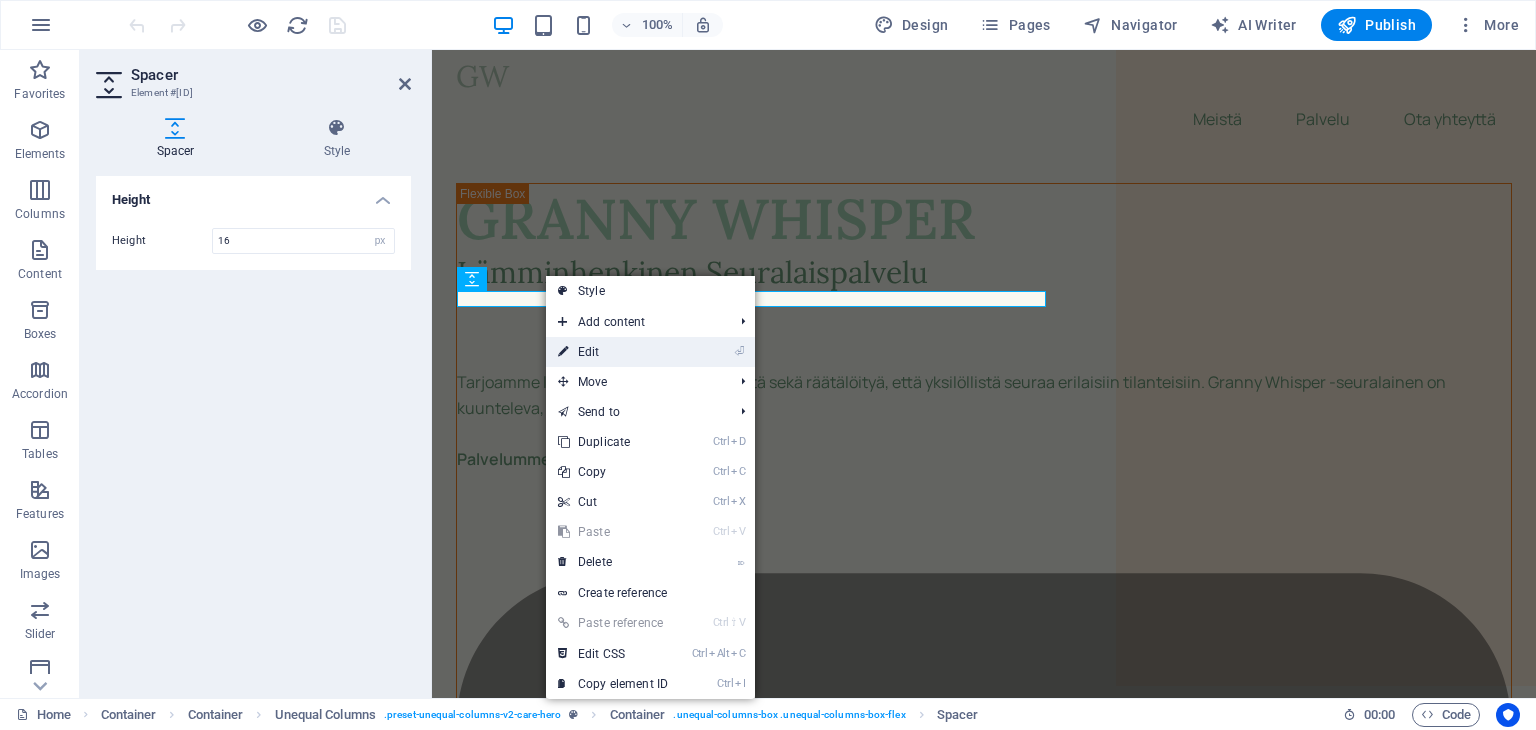 click on "⏎  Edit" at bounding box center [613, 352] 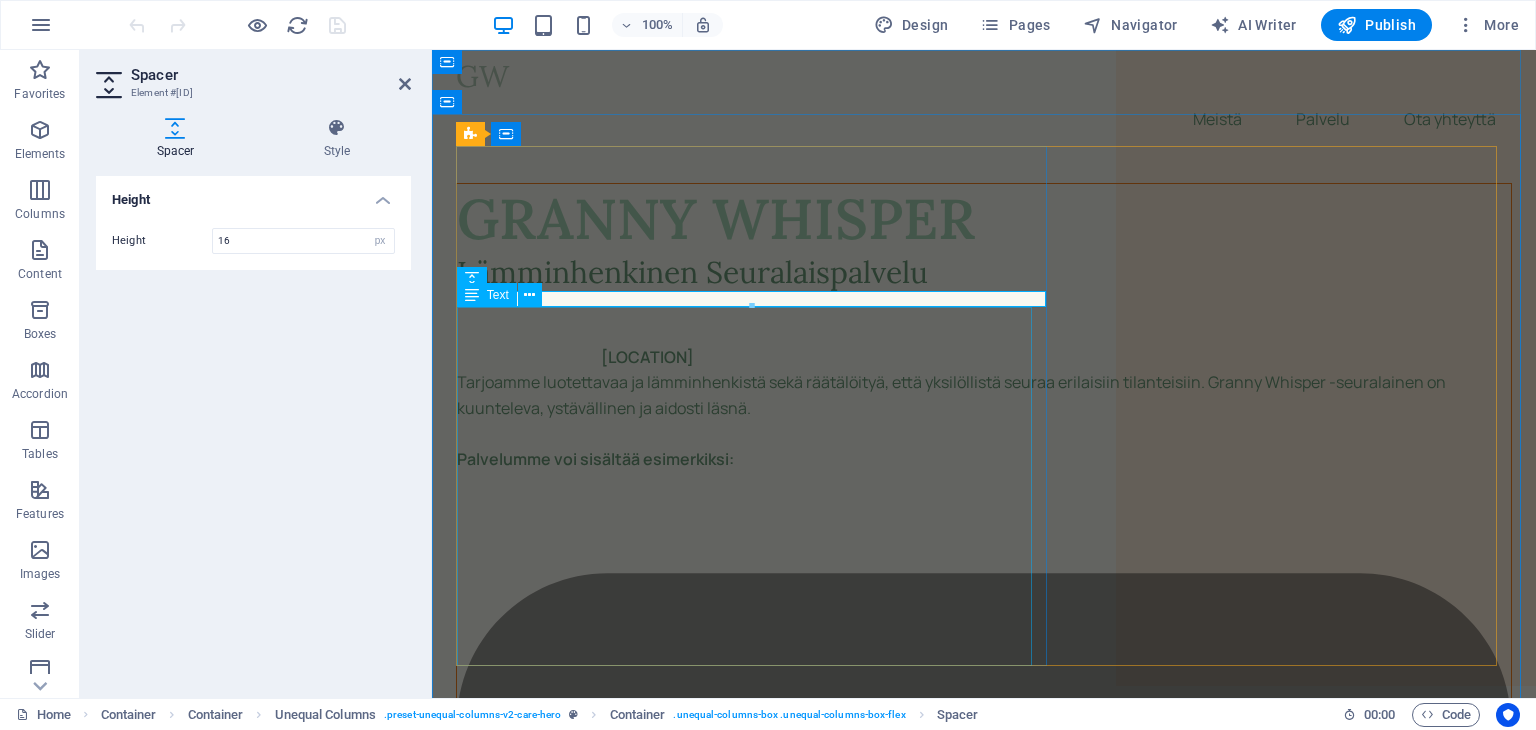 click on "Pääkaupunkiseudulla Tarjoamme luotettavaa ja lämminhenkistä sekä räätälöityä, että yksilöllistä seuraa erilaisiin tilanteisiin. Granny Whisper -seuralainen on kuunteleva, ystävällinen ja aidosti läsnä. Palvelumme voi sisältää esimerkiksi:      Juttuseuraa kotiin tai ulkoilun ajaksi      Saattajapalvelua lääkärikäynnille tai kauppareissulle      Kahvitteluhetkiä, korttipelejä tai yhdessä lukemista      Apua pieniin arjen askareisiin      Mukaan teatteriin tai taidenäyttelyyn      Läsnäoloa – juuri sen verran kuin tarvitaan     Palvelumme räätälöidään aina asiakkaan toiveiden ja tarpeiden mukaan." at bounding box center (984, 4684) 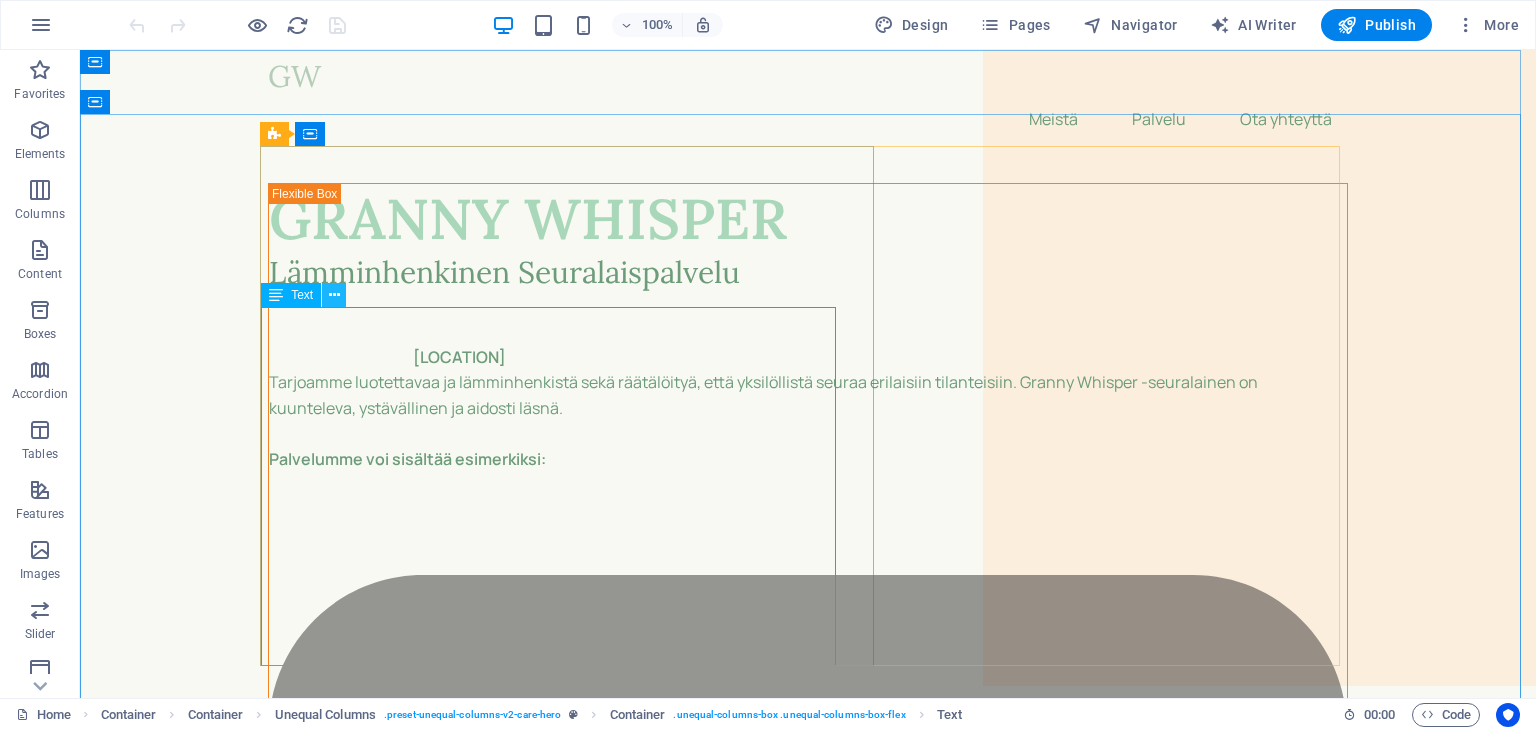 click at bounding box center (334, 295) 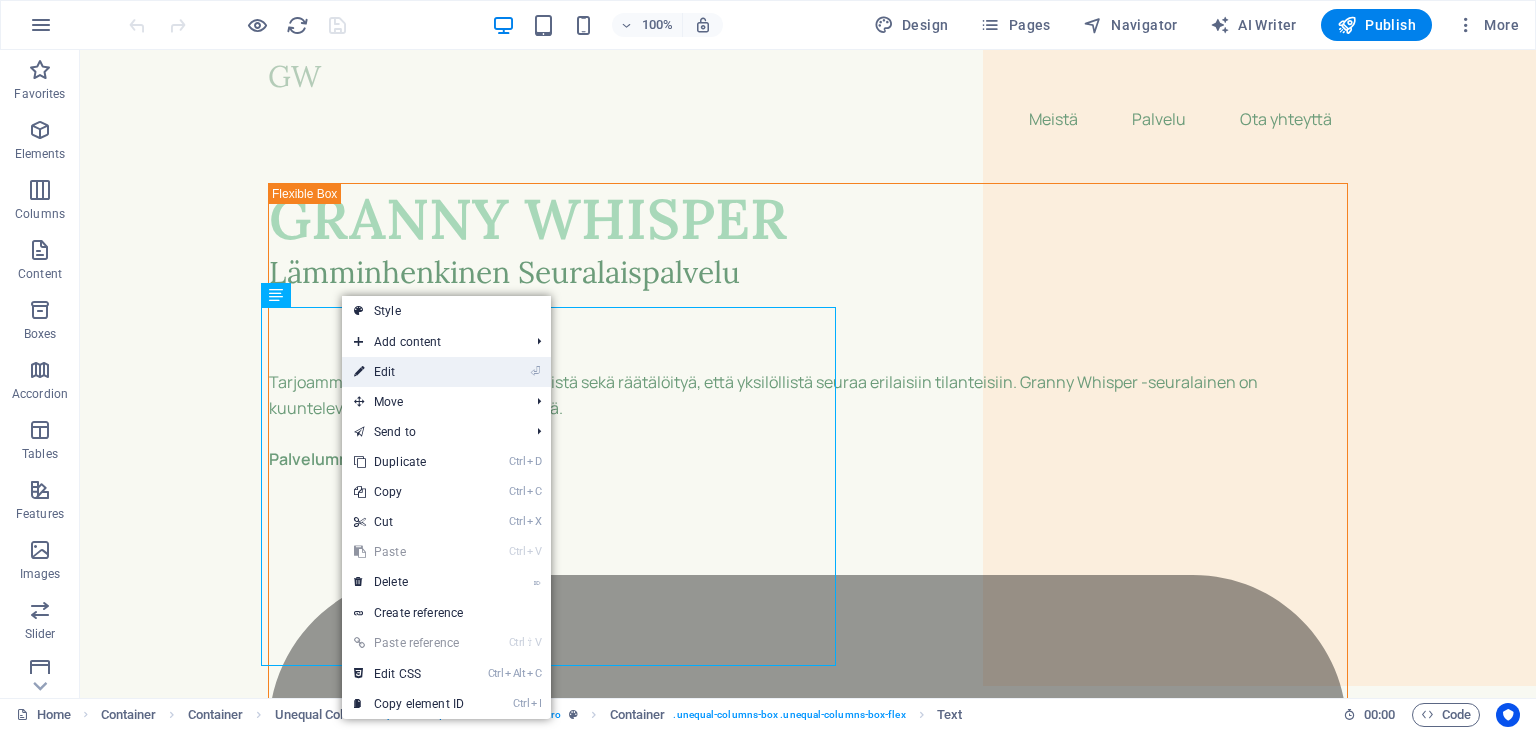 click on "⏎  Edit" at bounding box center [409, 372] 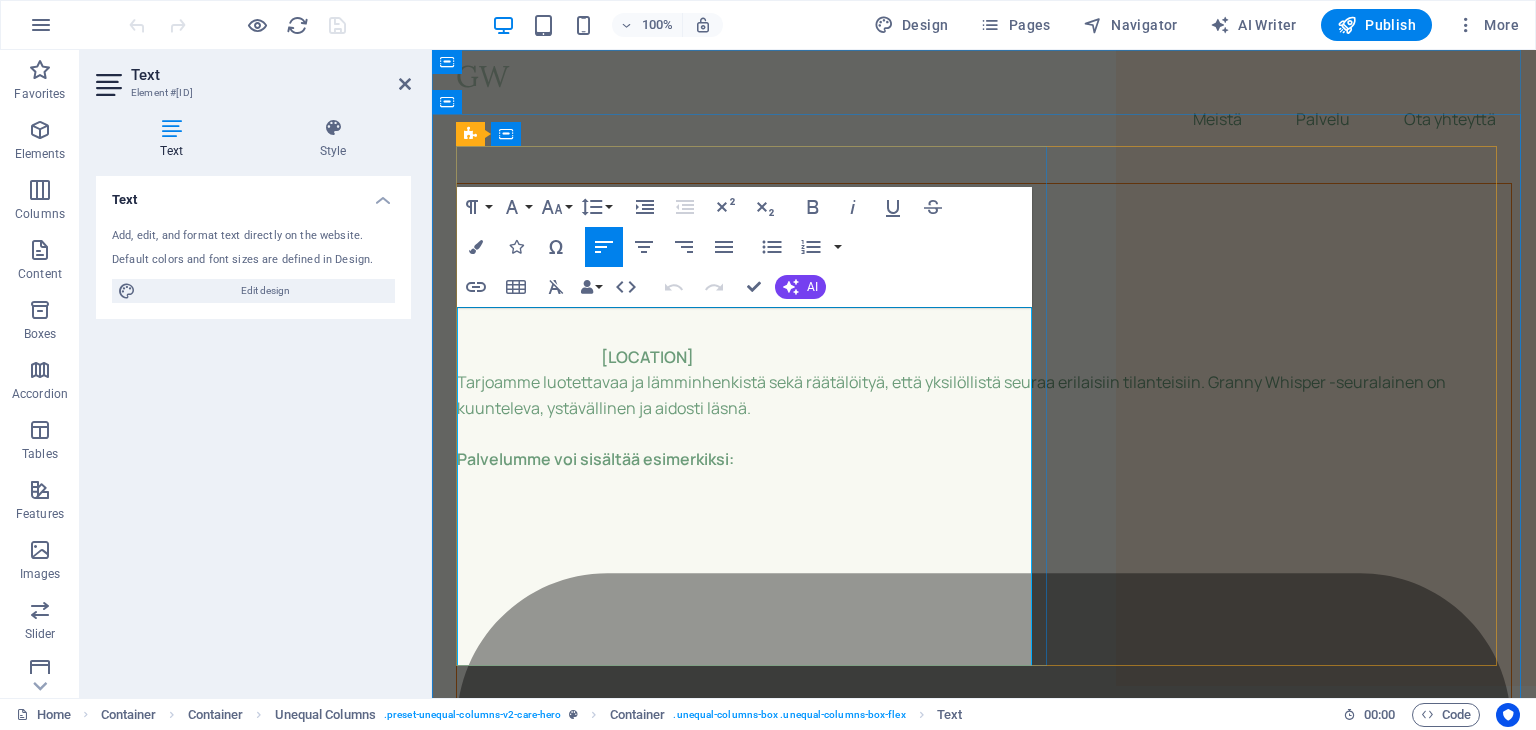 click on "[PÄÄKAUPUNKISEUDULLA]" at bounding box center [984, 358] 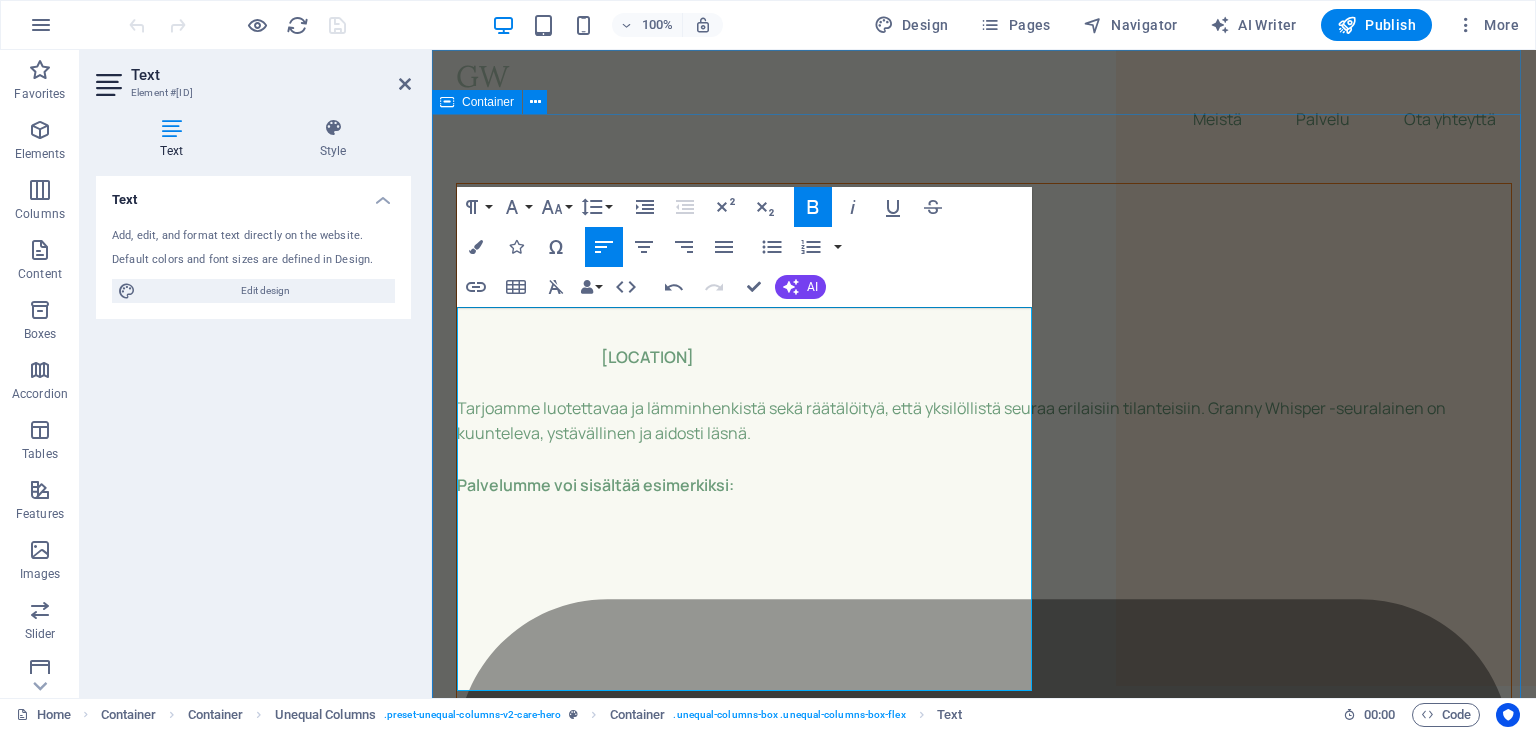 click on "GRANNY WHISPER Lämminhenkinen Seuralaispalvelu                                                    Pääkaupunkiseudulla ​ Tarjoamme luotettavaa ja lämminhenkistä sekä räätälöityä, että yksilöllistä seuraa erilaisiin tilanteisiin. Granny Whisper -seuralainen on kuunteleva, ystävällinen ja aidosti läsnä. Palvelumme voi sisältää esimerkiksi:      Juttuseuraa kotiin tai ulkoilun ajaksi      Saattajapalvelua lääkärikäynnille tai kauppareissulle      Kahvitteluhetkiä, korttipelejä tai yhdessä lukemista      Apua pieniin arjen askareisiin      Mukaan teatteriin tai taidenäyttelyyn      Läsnäoloa – juuri sen verran kuin tarvitaan     Palvelumme räätälöidään aina asiakkaan toiveiden ja tarpeiden mukaan." at bounding box center [984, 6641] 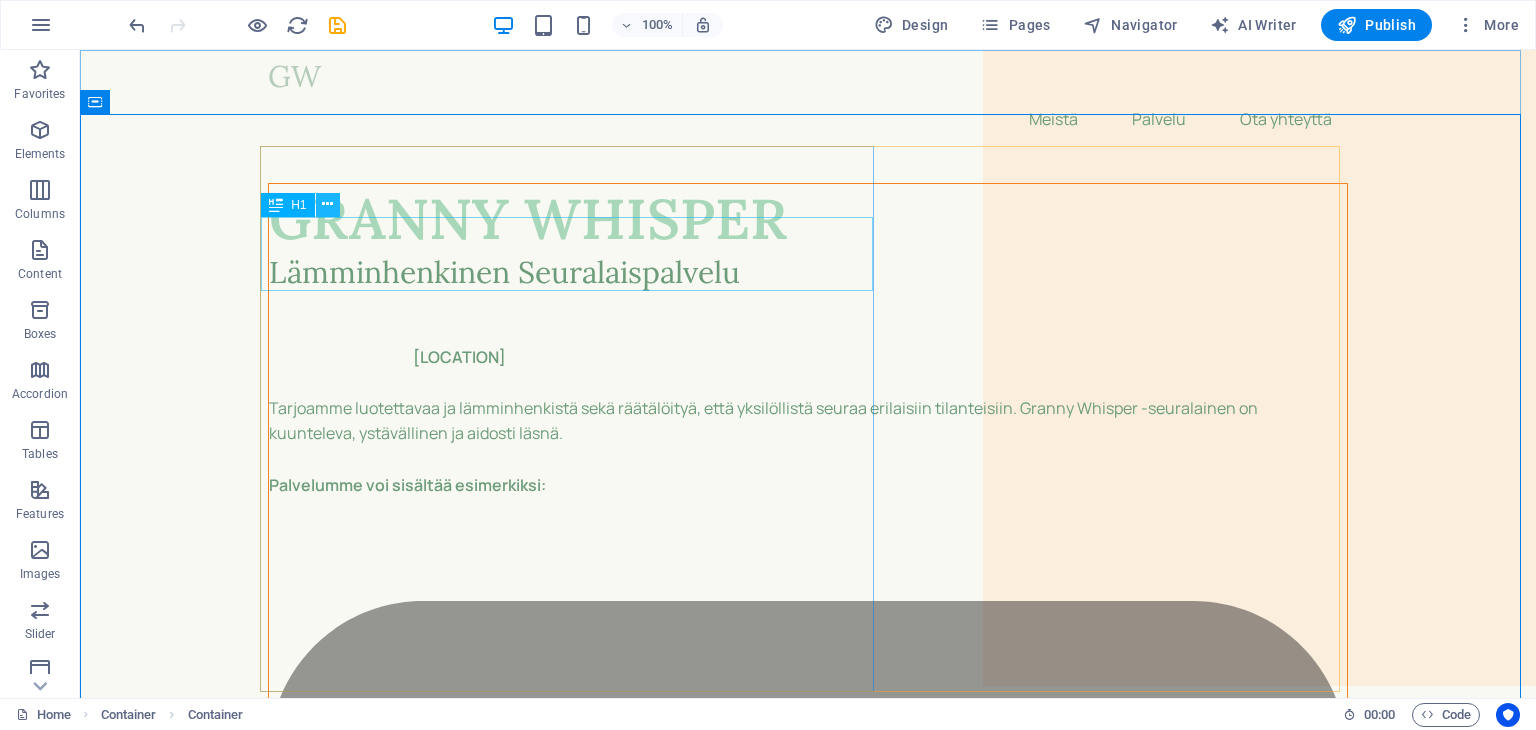 click at bounding box center [327, 204] 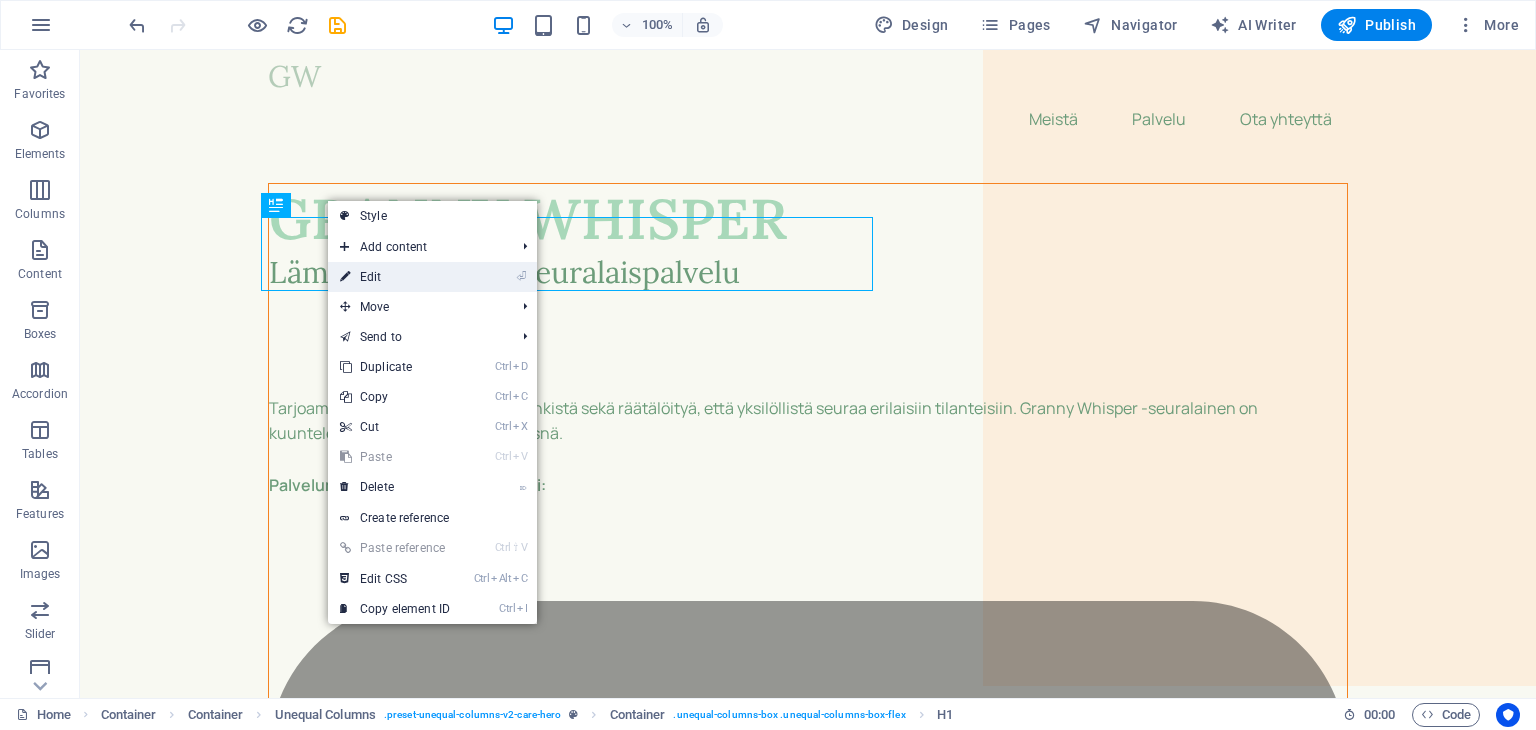 click on "⏎  Edit" at bounding box center (395, 277) 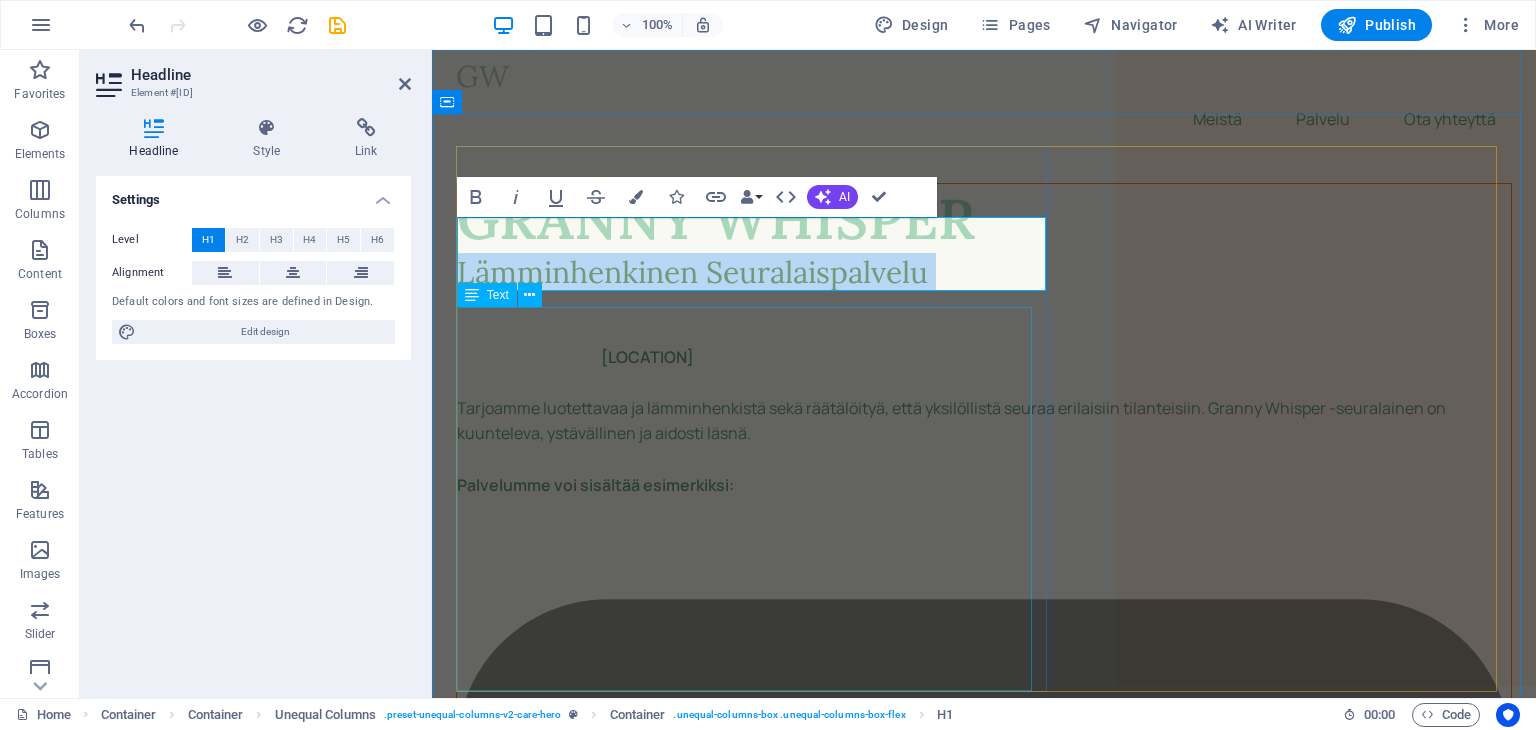 click on "Pääkaupunkiseudulla Tarjoamme luotettavaa ja lämminhenkistä sekä räätälöityä, että yksilöllistä seuraa erilaisiin tilanteisiin. Granny Whisper -seuralainen on kuunteleva, ystävällinen ja aidosti läsnä. Palvelumme voi sisältää esimerkiksi:      Juttuseuraa kotiin tai ulkoilun ajaksi      Saattajapalvelua lääkärikäynnille tai kauppareissulle      Kahvitteluhetkiä, korttipelejä tai yhdessä lukemista      Apua pieniin arjen askareisiin      Mukaan teatteriin tai taidenäyttelyyn      Läsnäoloa – juuri sen verran kuin tarvitaan     Palvelumme räätälöidään aina asiakkaan toiveiden ja tarpeiden mukaan." at bounding box center (984, 4696) 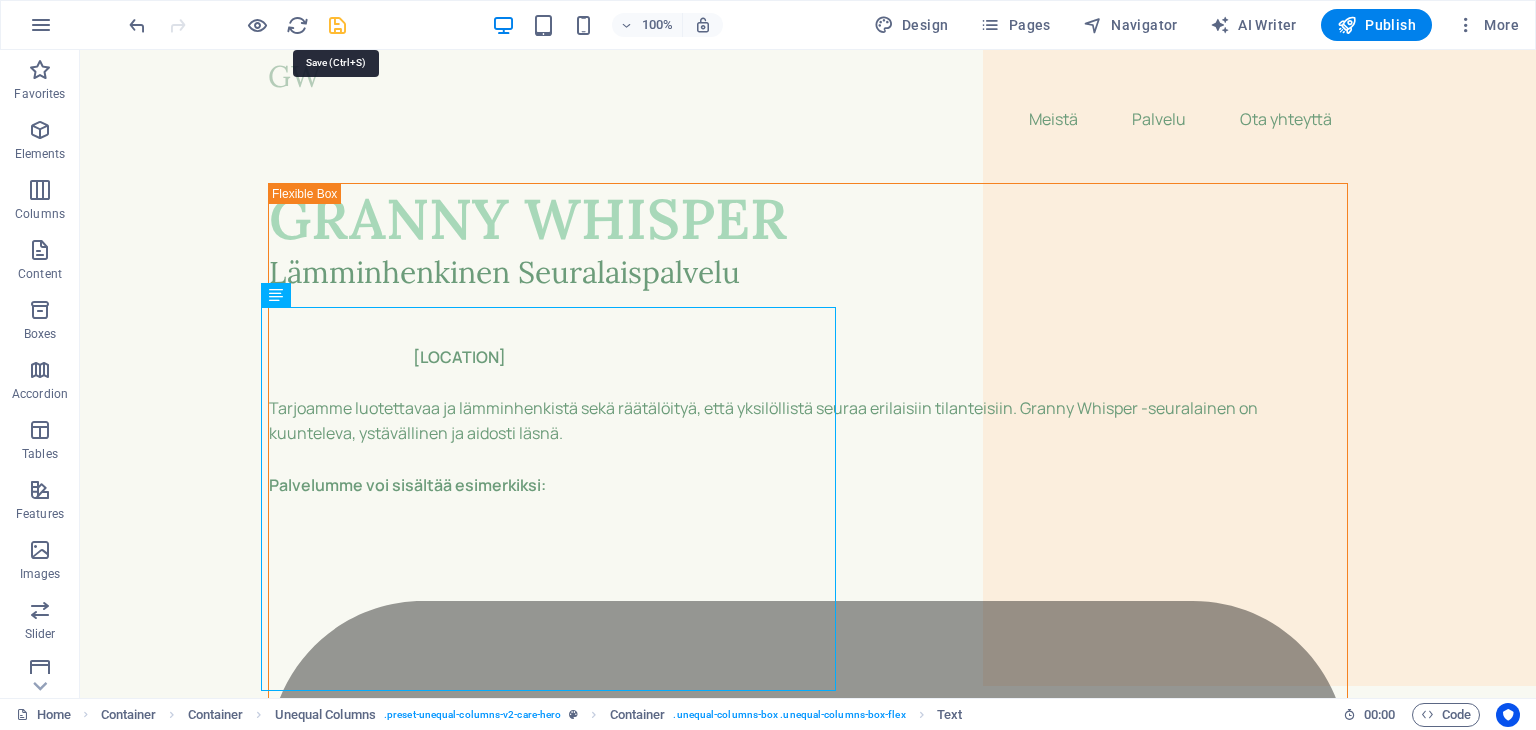 click at bounding box center [337, 25] 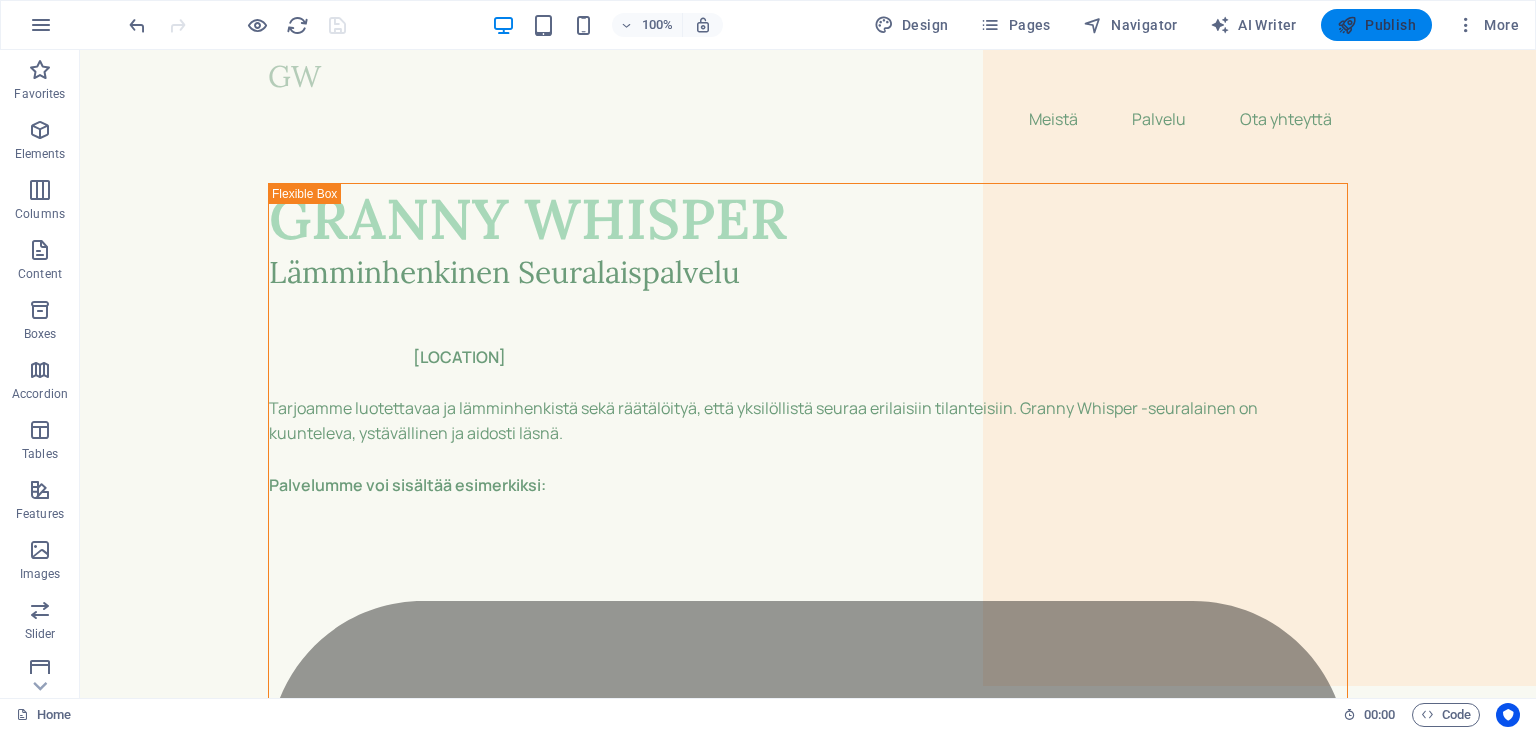 click on "Publish" at bounding box center [1376, 25] 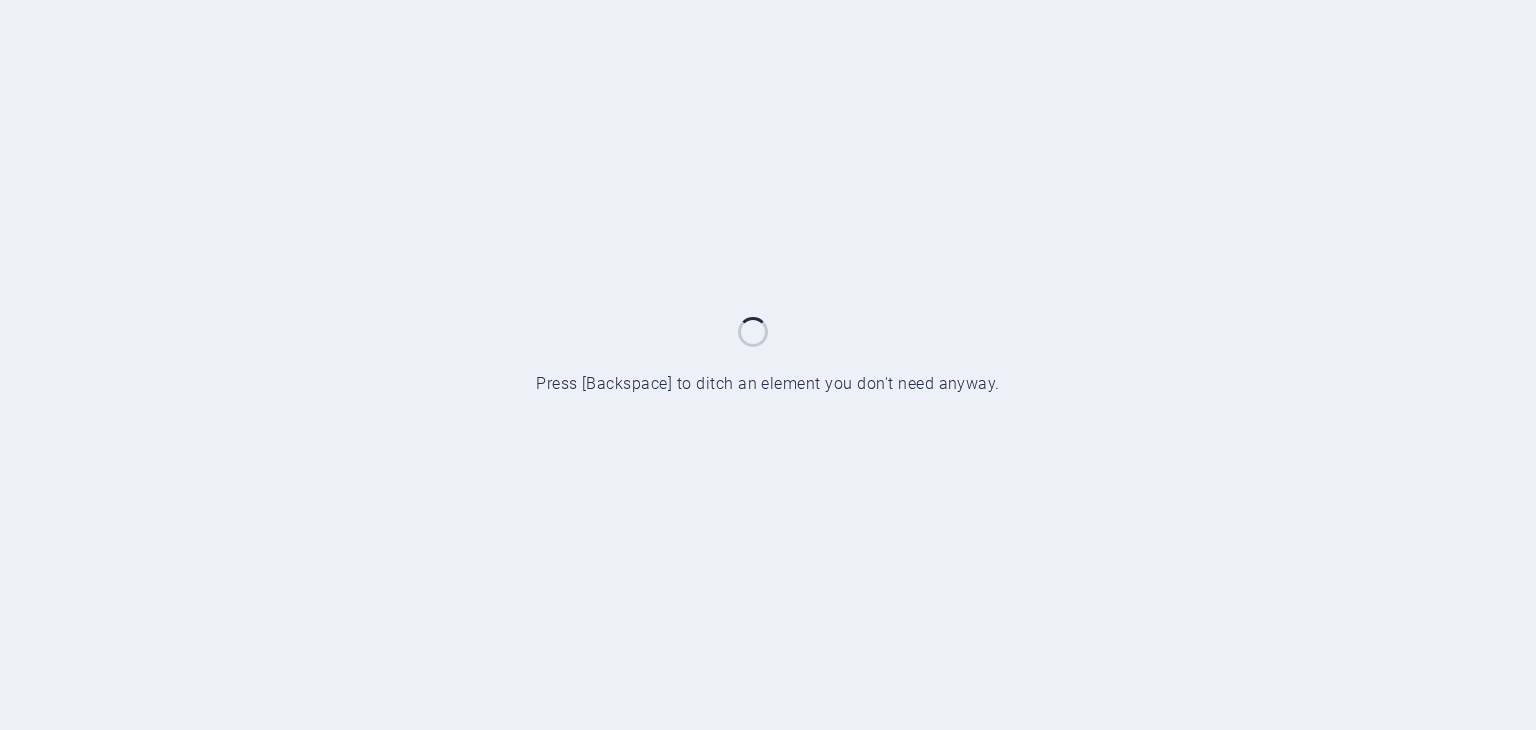 scroll, scrollTop: 0, scrollLeft: 0, axis: both 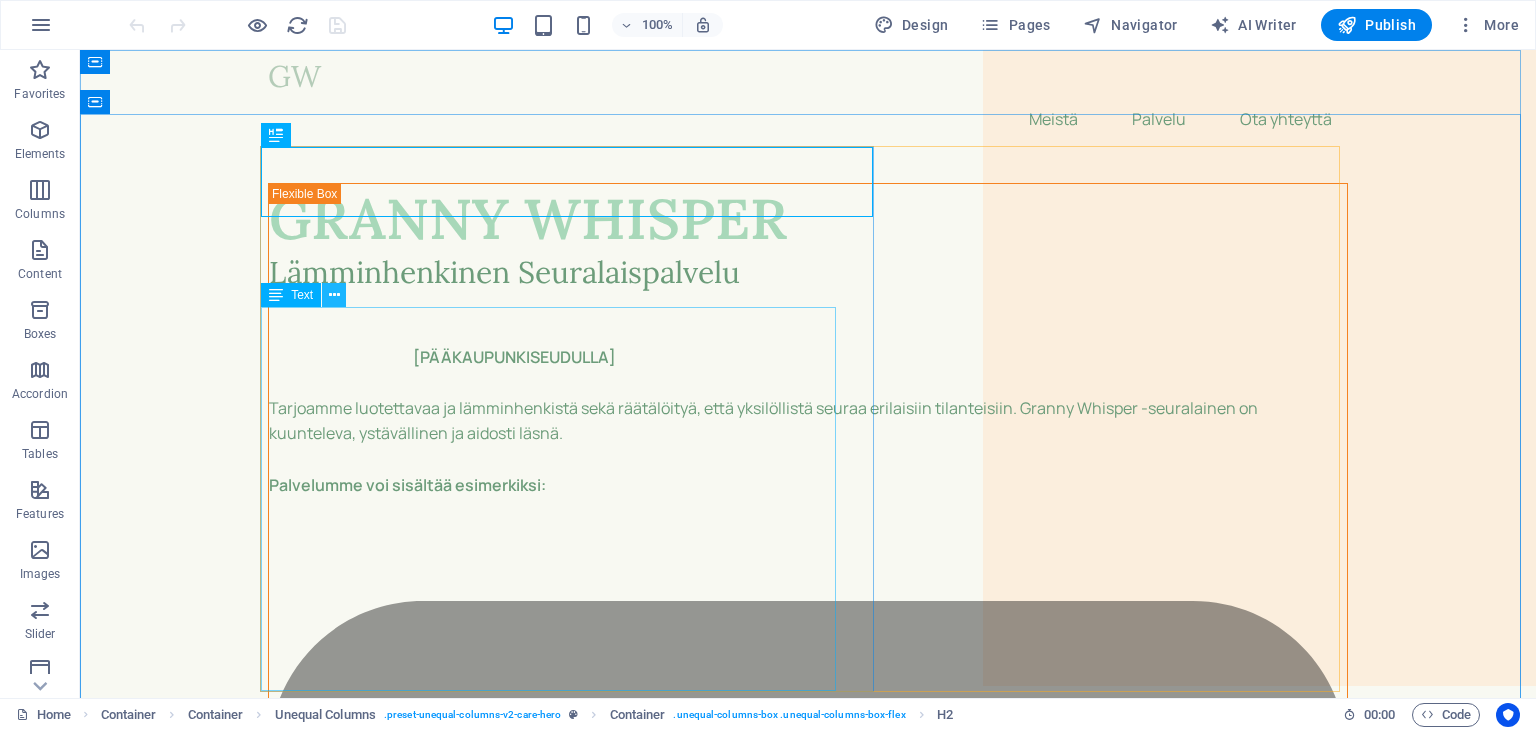 click at bounding box center [334, 295] 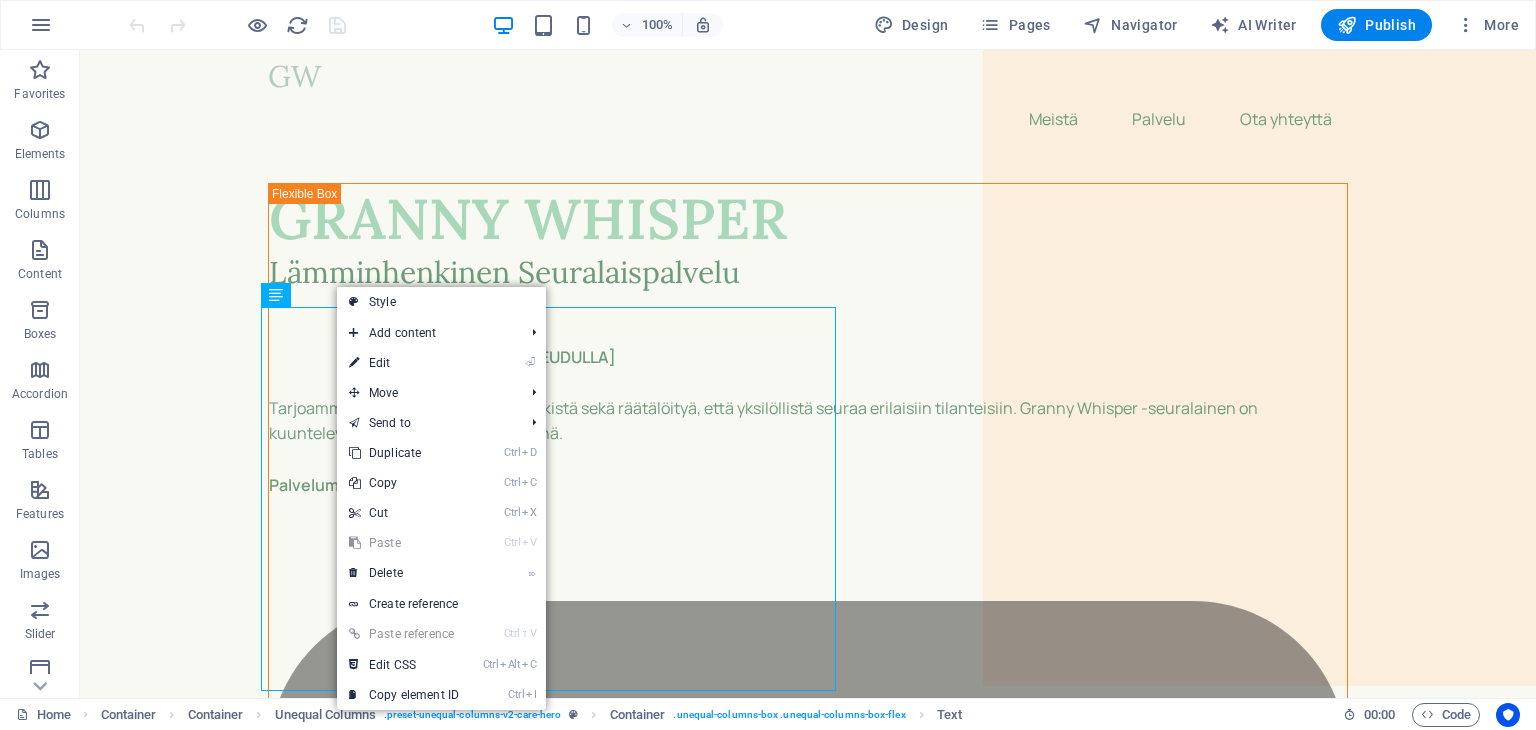 click on "⏎  Edit" at bounding box center (404, 363) 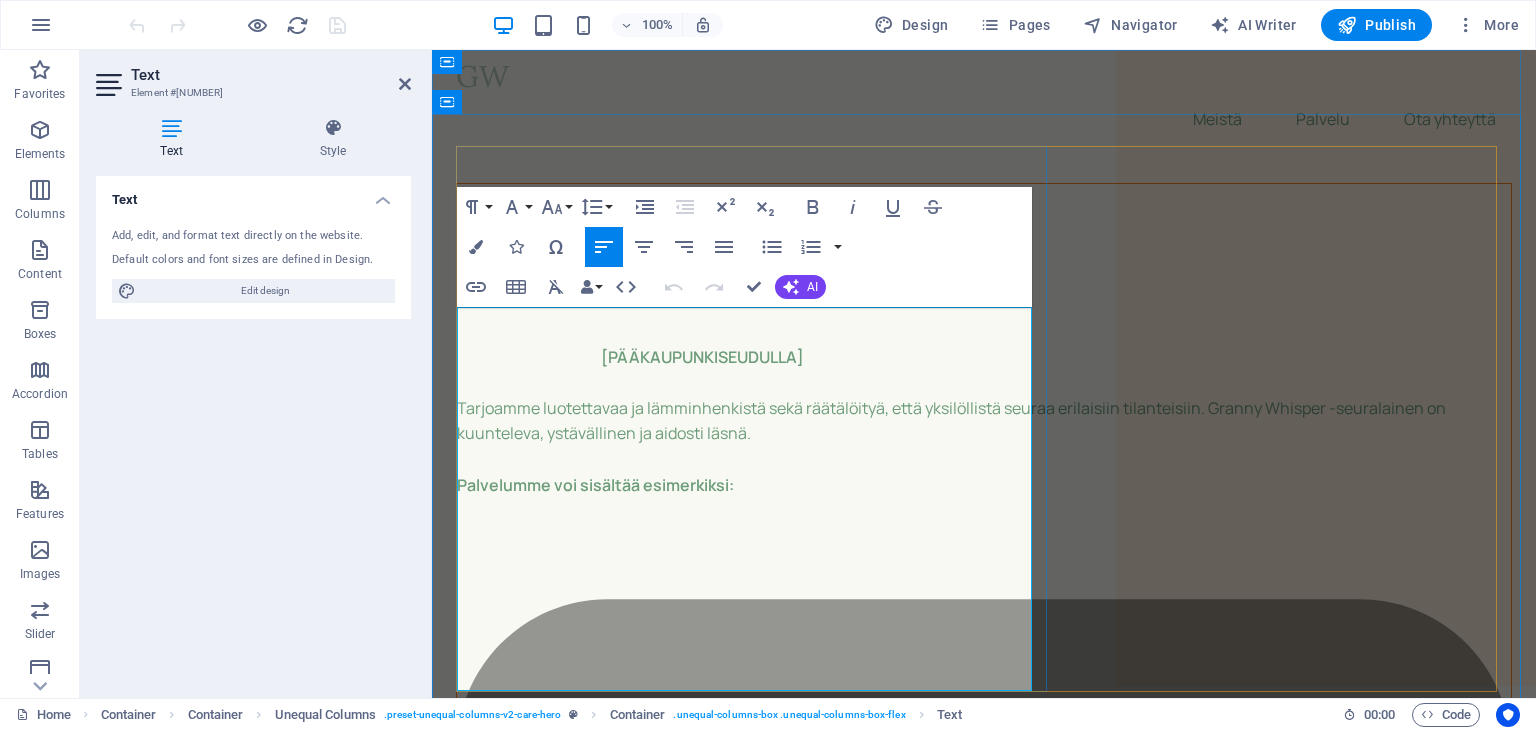 click on "Tarjoamme luotettavaa ja lämminhenkistä sekä räätälöityä, että yksilöllistä seuraa erilaisiin tilanteisiin. Granny Whisper -seuralainen on kuunteleva, ystävällinen ja aidosti läsnä." at bounding box center (984, 421) 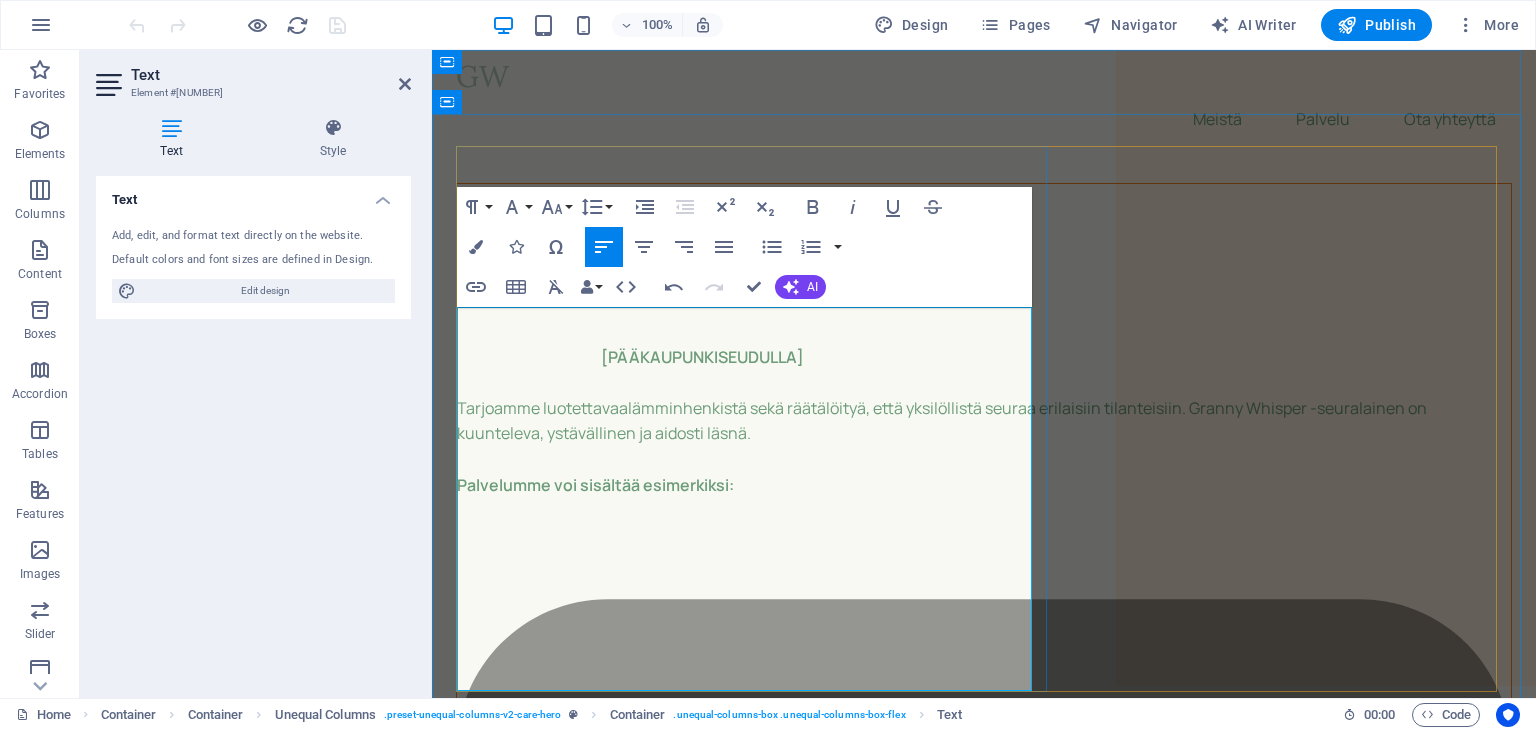 type 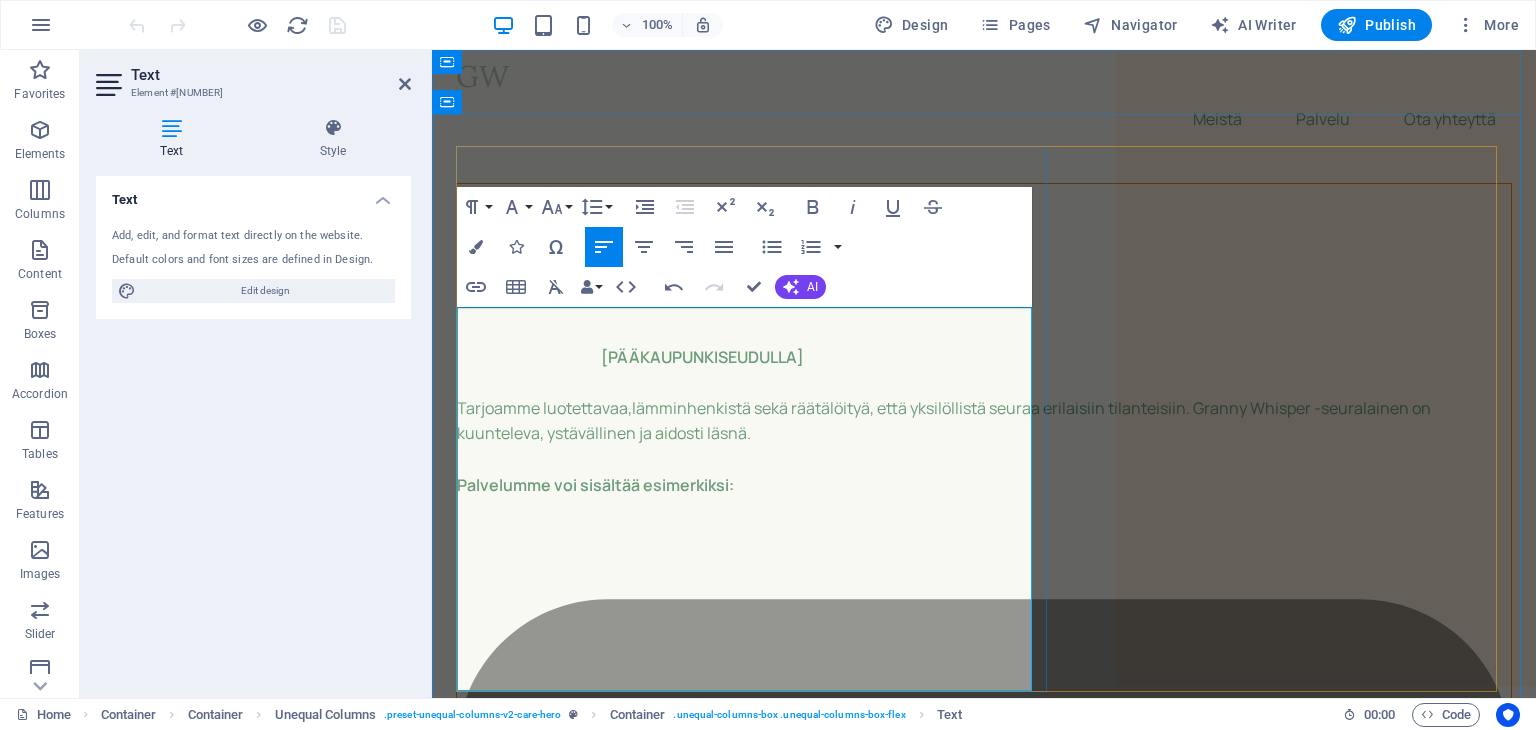 click on "Tarjoamme luotettavaa,  lämminhenkistä sekä räätälöityä, että yksilöllistä seuraa erilaisiin tilanteisiin. Granny Whisper -seuralainen on kuunteleva, ystävällinen ja aidosti läsnä." at bounding box center (984, 421) 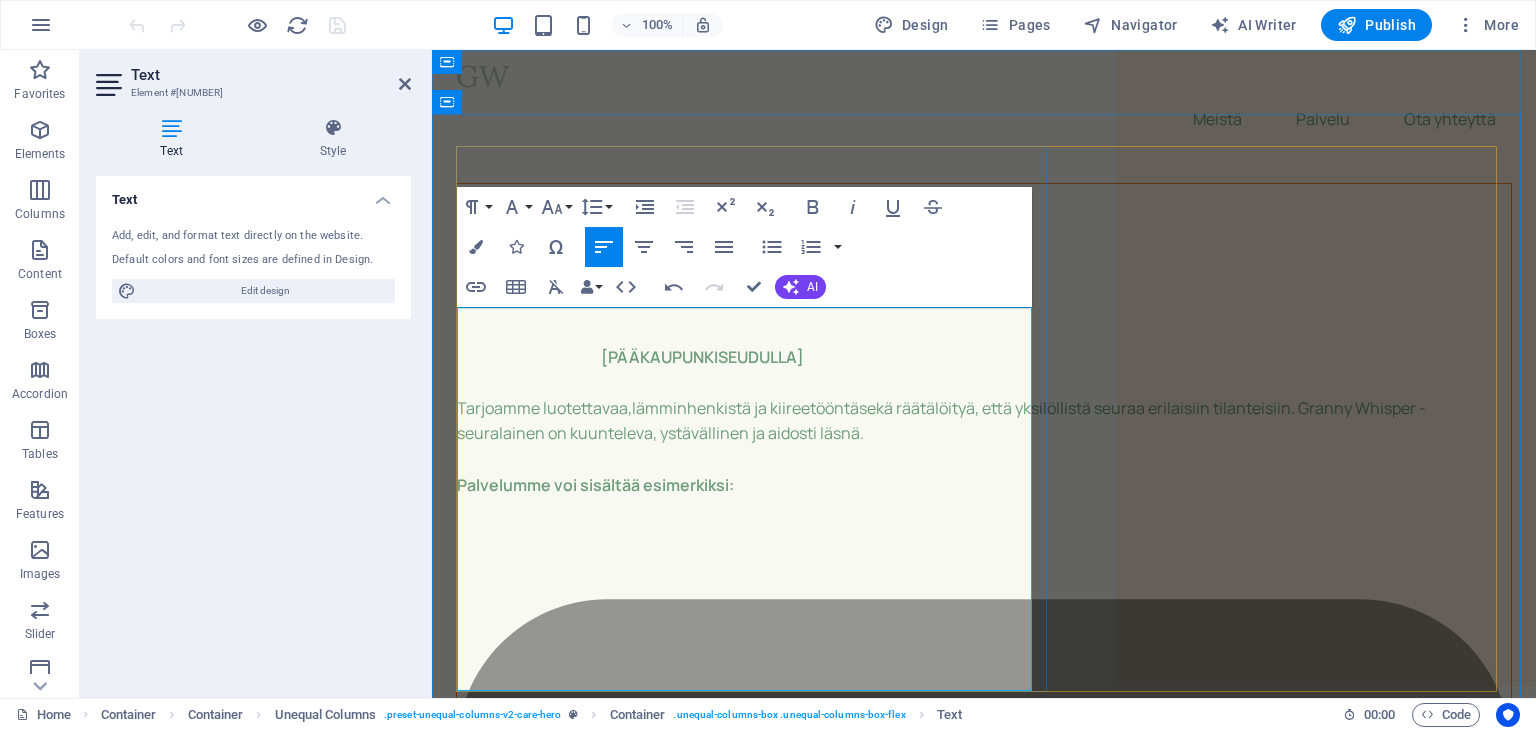 click on "Tarjoamme luotettavaa,  lämminhenkistä ja kiireetööntä  sekä räätälöityä, että yksilöllistä seuraa erilaisiin tilanteisiin. Granny Whisper -seuralainen on kuunteleva, ystävällinen ja aidosti läsnä." at bounding box center [984, 421] 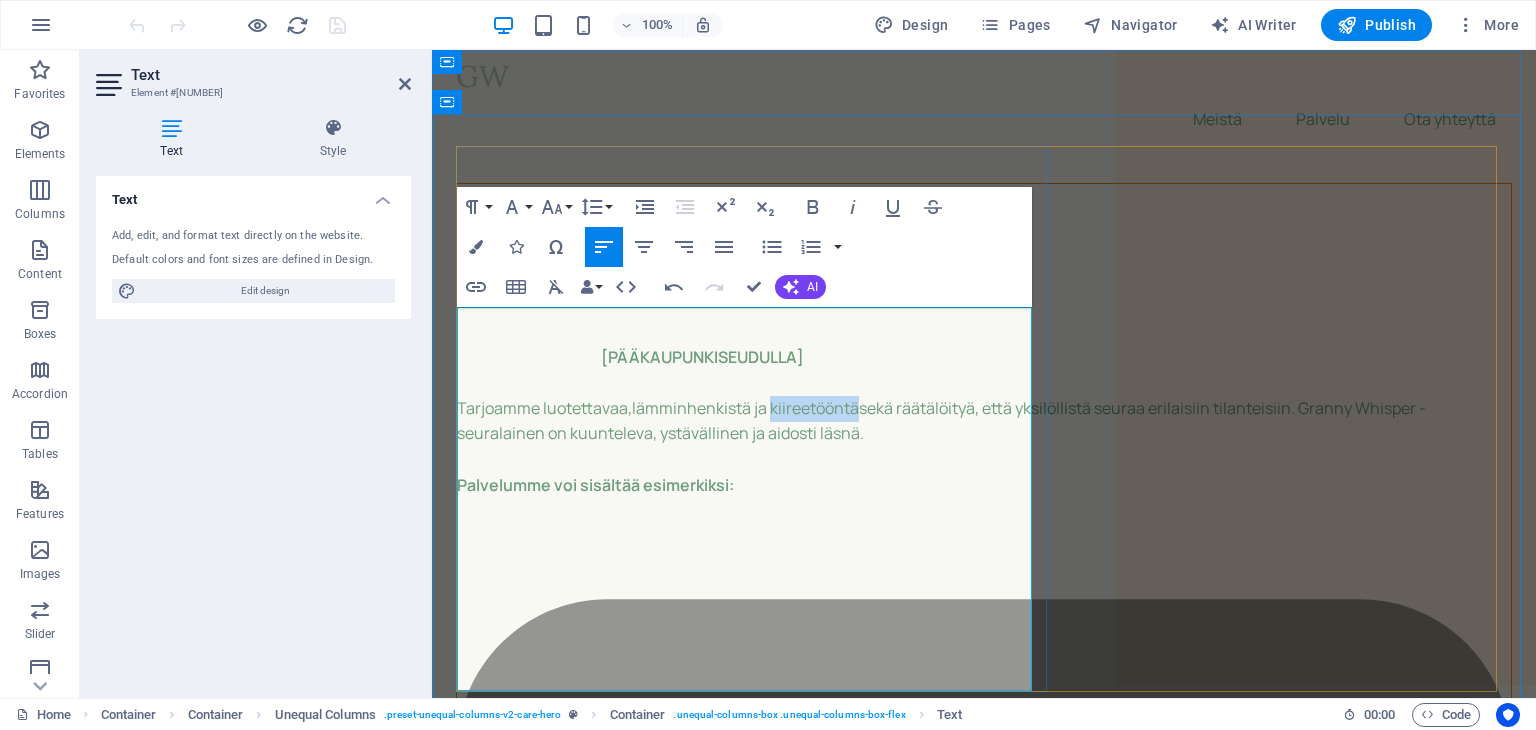 click on "Tarjoamme luotettavaa,  lämminhenkistä ja kiireetööntä  sekä räätälöityä, että yksilöllistä seuraa erilaisiin tilanteisiin. Granny Whisper -seuralainen on kuunteleva, ystävällinen ja aidosti läsnä." at bounding box center (984, 421) 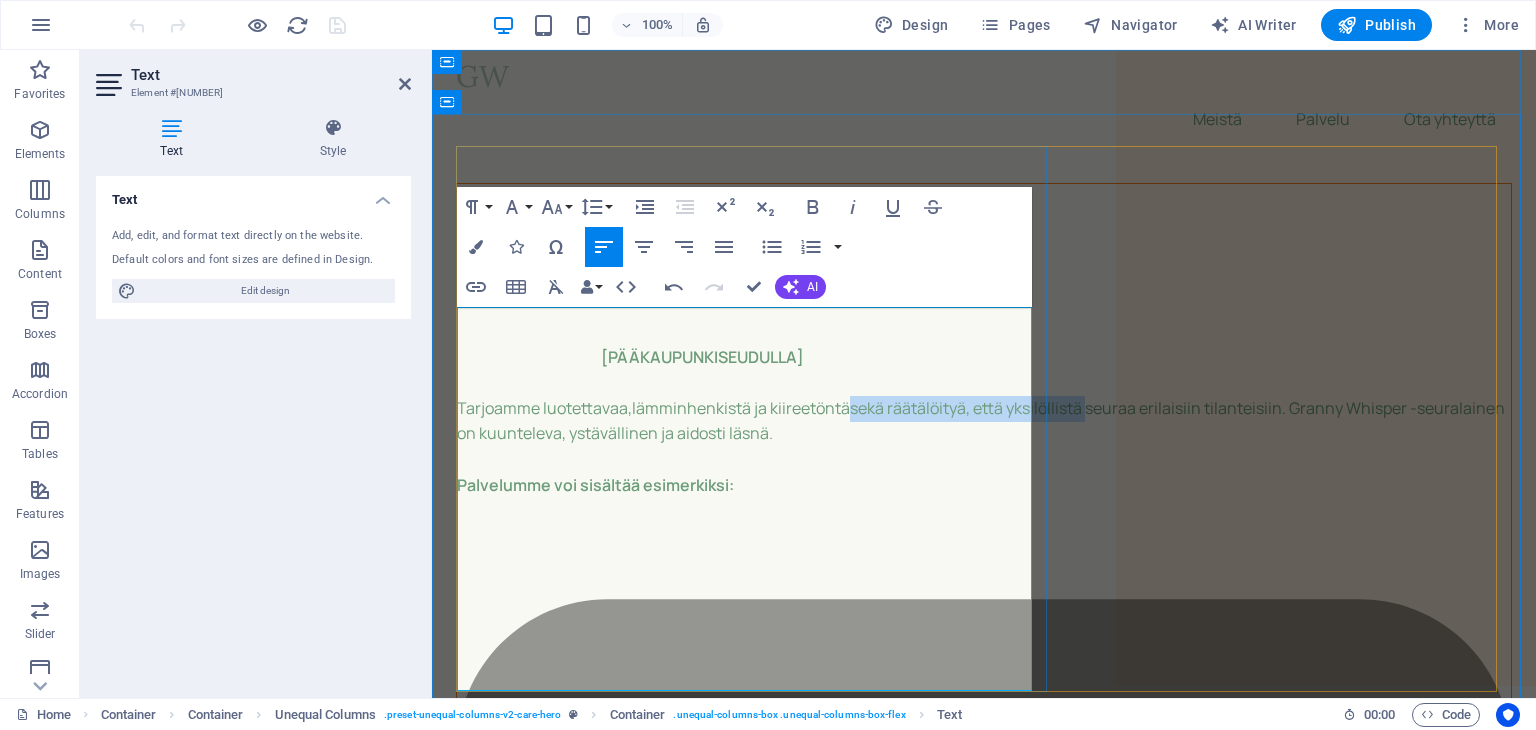 drag, startPoint x: 536, startPoint y: 393, endPoint x: 851, endPoint y: 378, distance: 315.35693 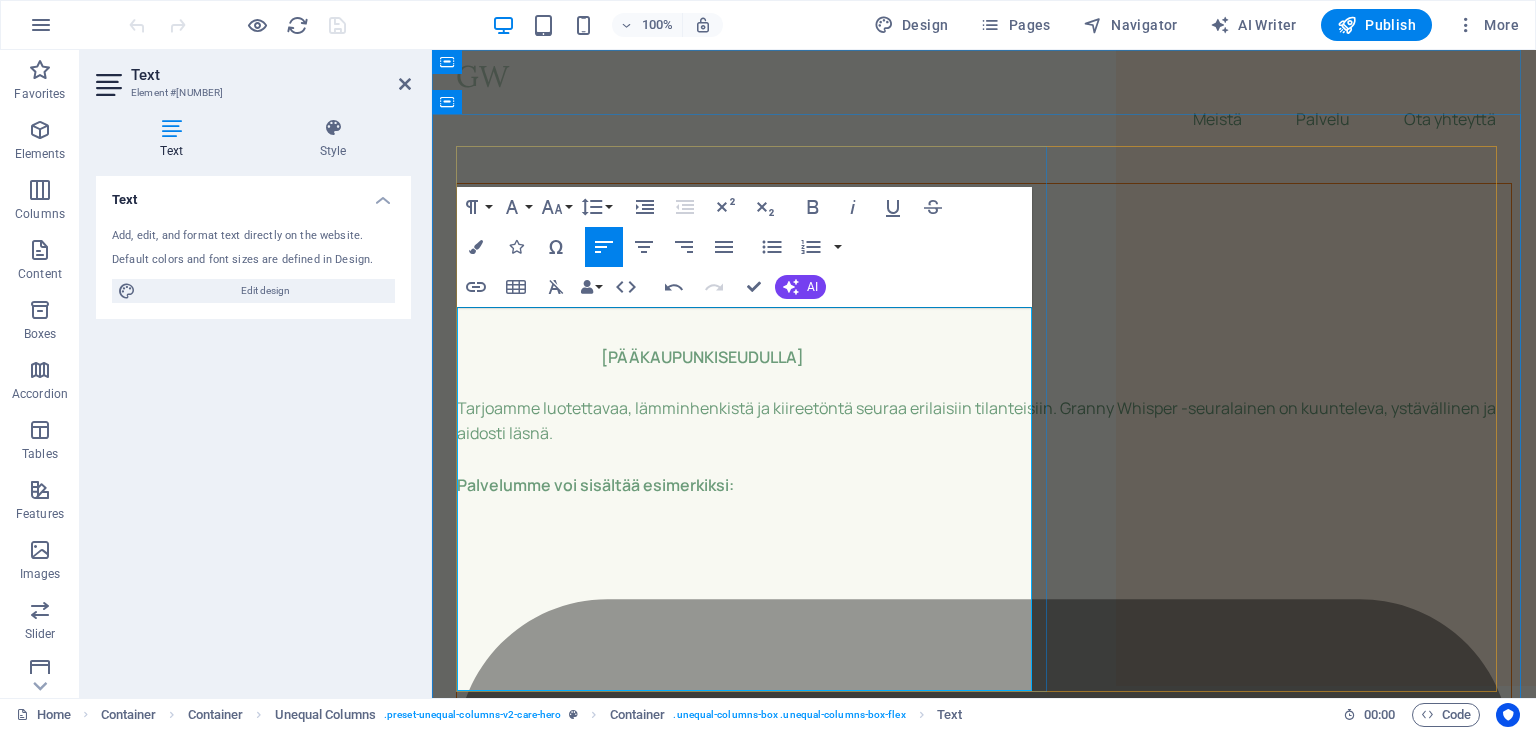 click on "Tarjoamme luotettavaa, lämminhenkistä ja kiireetöntä seuraa erilaisiin tilanteisiin. Granny Whisper -seuralainen on kuunteleva, ystävällinen ja aidosti läsnä." at bounding box center (984, 421) 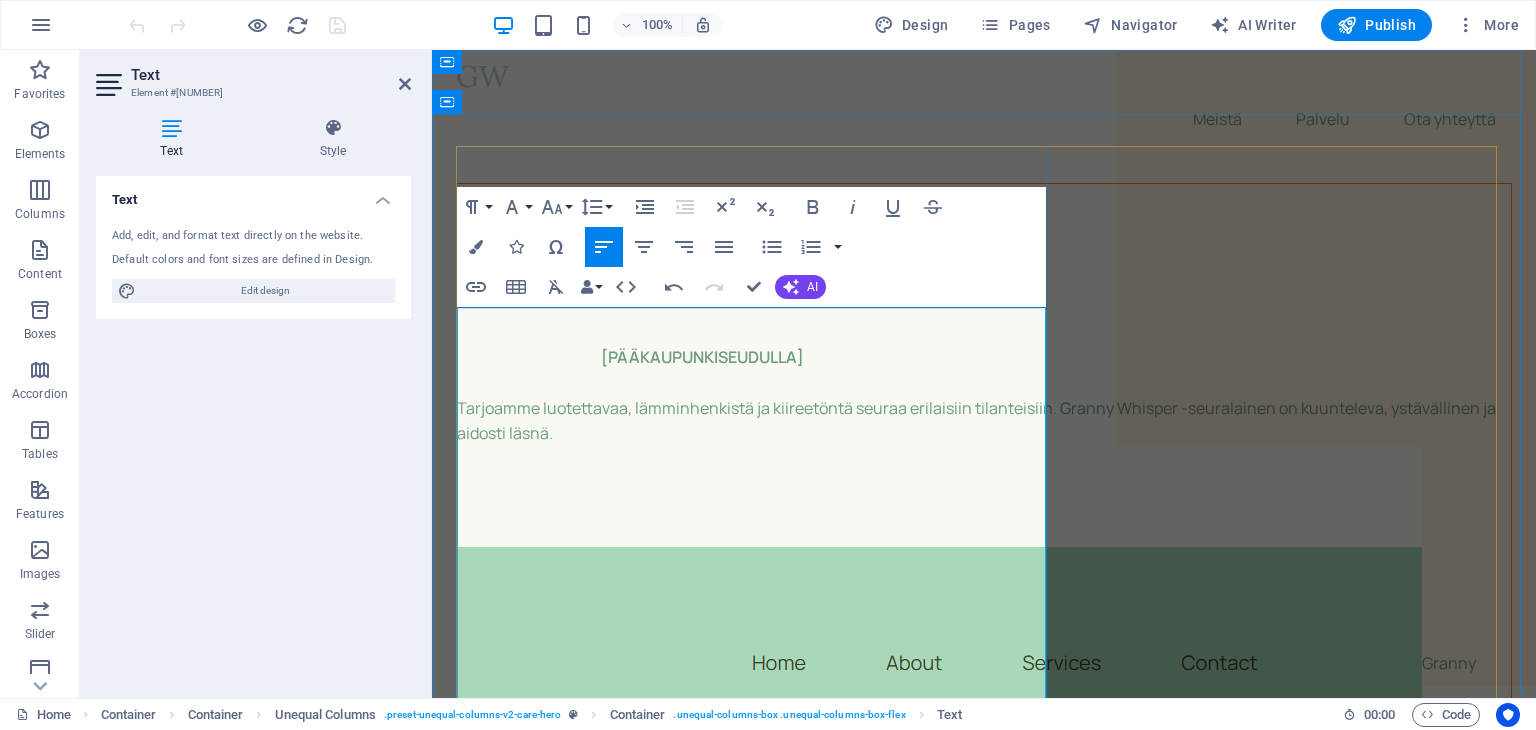 scroll, scrollTop: 0, scrollLeft: 964, axis: horizontal 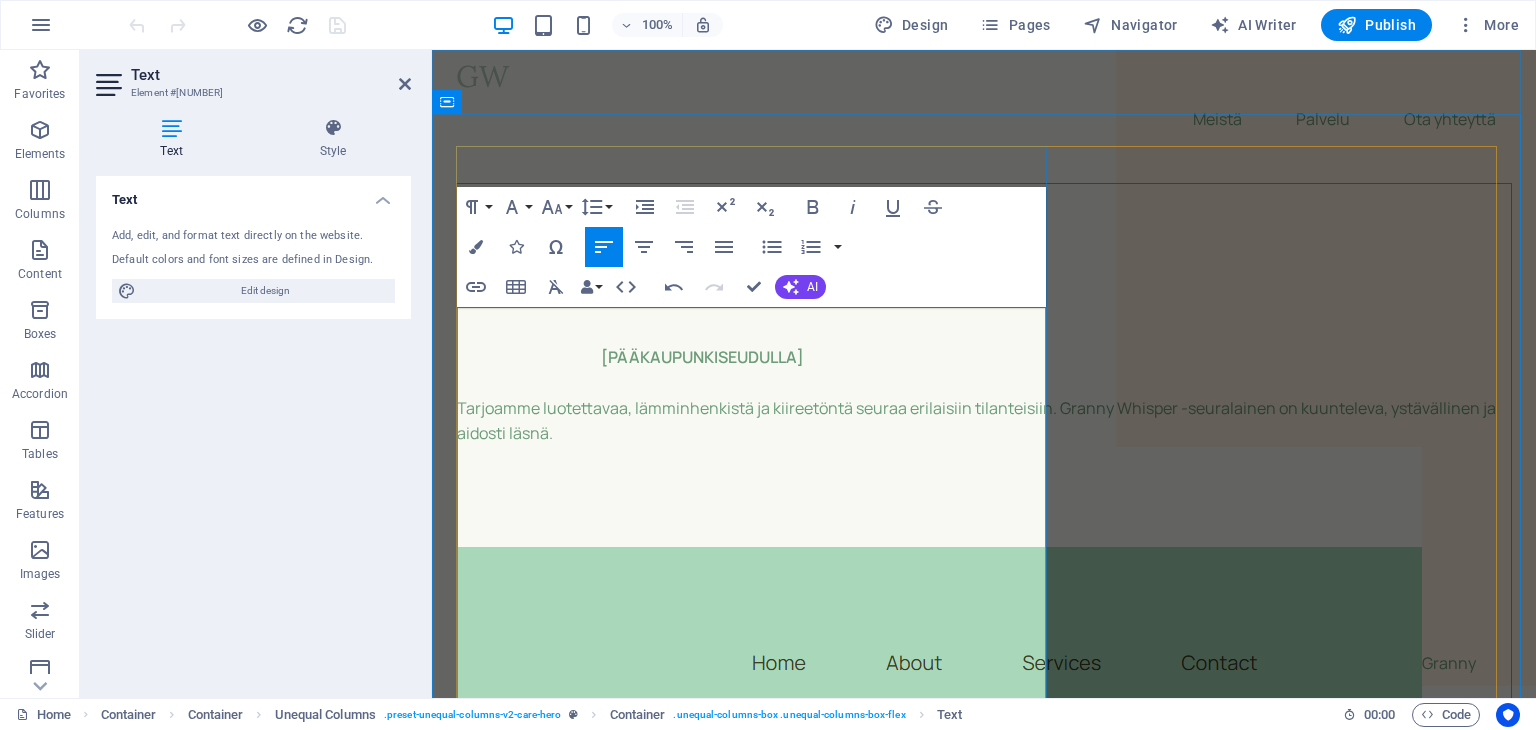 click on "Tarjoamme luotettavaa, lämminhenkistä ja kiireetöntä seuraa erilaisiin tilanteisiin.  Granny Whisper -seuralainen on kuunteleva, ystävällinen ja aidosti läsnä." at bounding box center [984, 652] 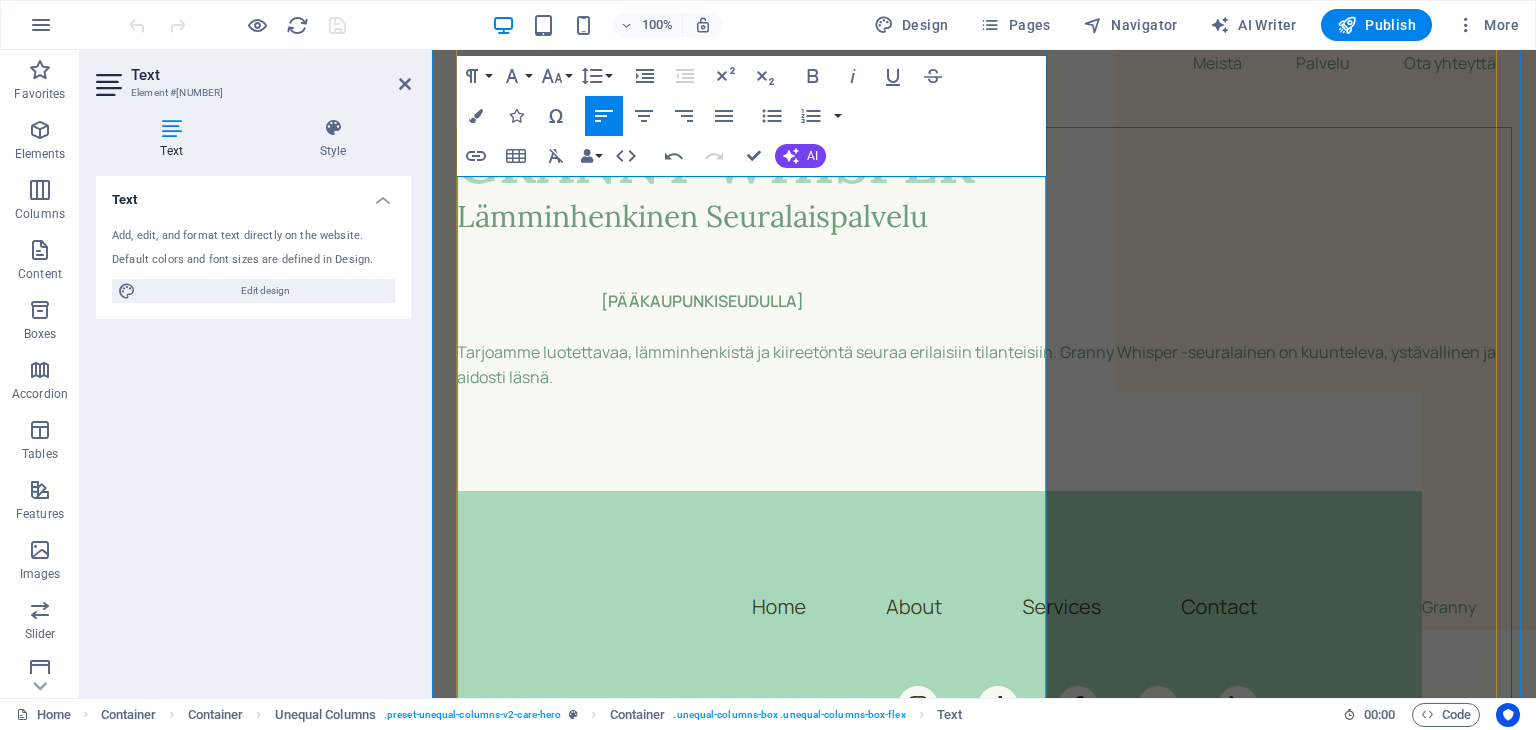 scroll, scrollTop: 400, scrollLeft: 0, axis: vertical 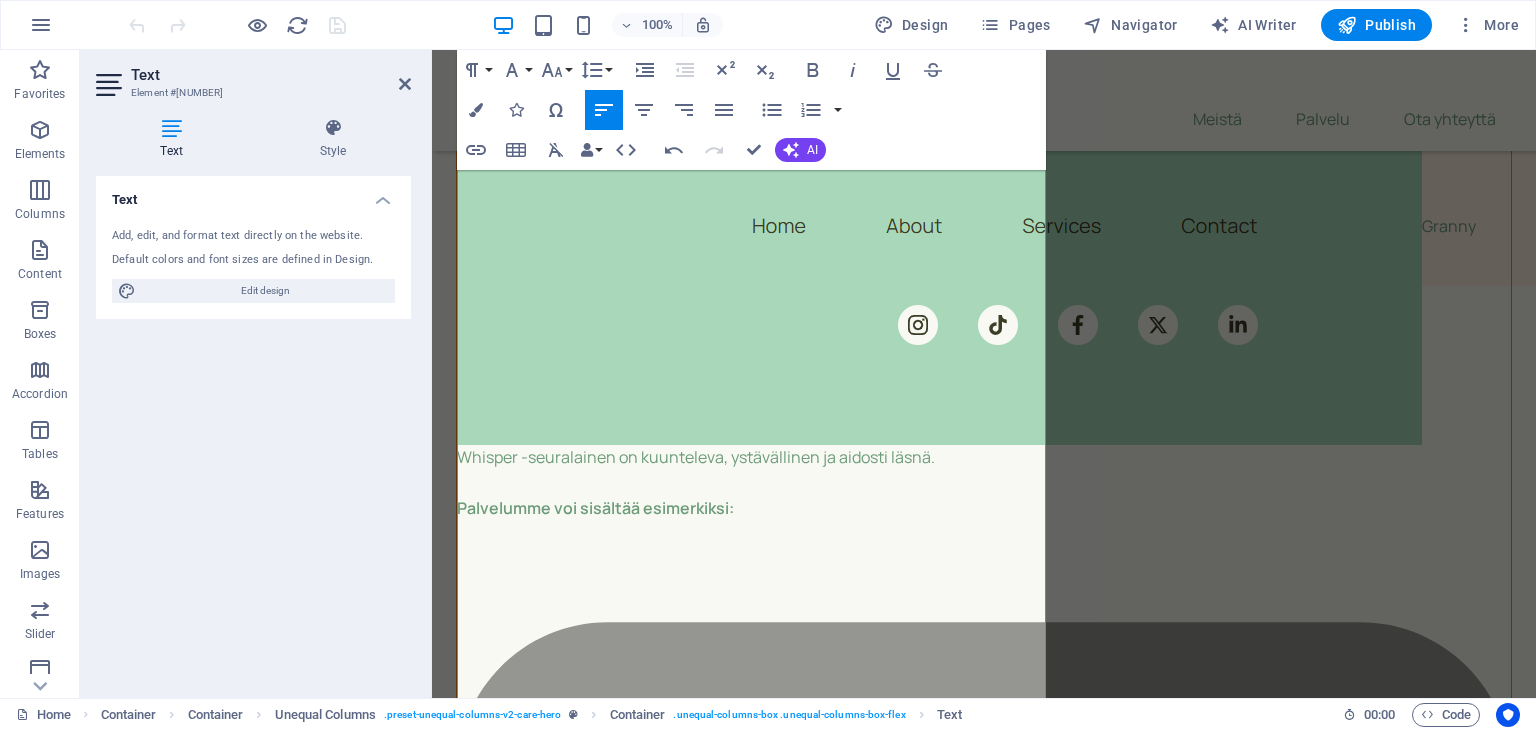 click at bounding box center (237, 25) 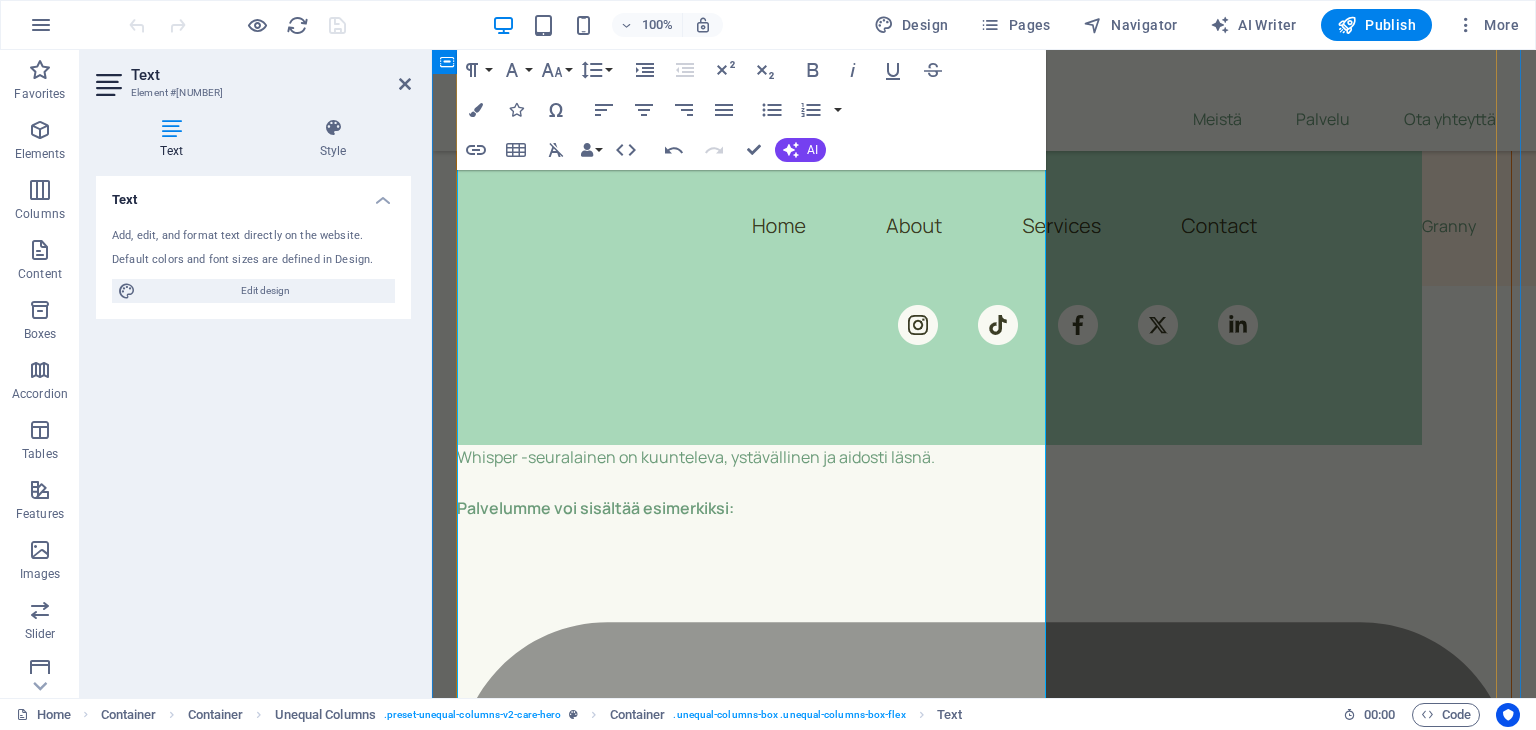 click on "GRANNY WHISPER Lämminhenkinen Seuralaispalvelu                                                    Pääkaupunkiseudulla Tarjoamme luotettavaa, lämminhenkistä ja kiireetöntä seuraa erilaisiin tilanteisiin.  Granny Whisper -seuralainen on kuunteleva, ystävällinen ja aidosti läsnä. Palvelumme voi sisältää esimerkiksi:      Juttuseuraa kotiin tai ulkoilun ajaksi      Saattajapalvelua lääkärikäynnille tai kauppareissulle      Kahvitteluhetkiä, korttipelejä tai yhdessä lukemista      Apua pieniin arjen askareisiin      Mukaan teatteriin tai taidenäyttelyyn      Läsnäoloa – juuri sen verran kuin tarvitaan     Palvelumme räätälöidään aina asiakkaan toiveiden ja tarpeiden mukaan." at bounding box center (984, 6418) 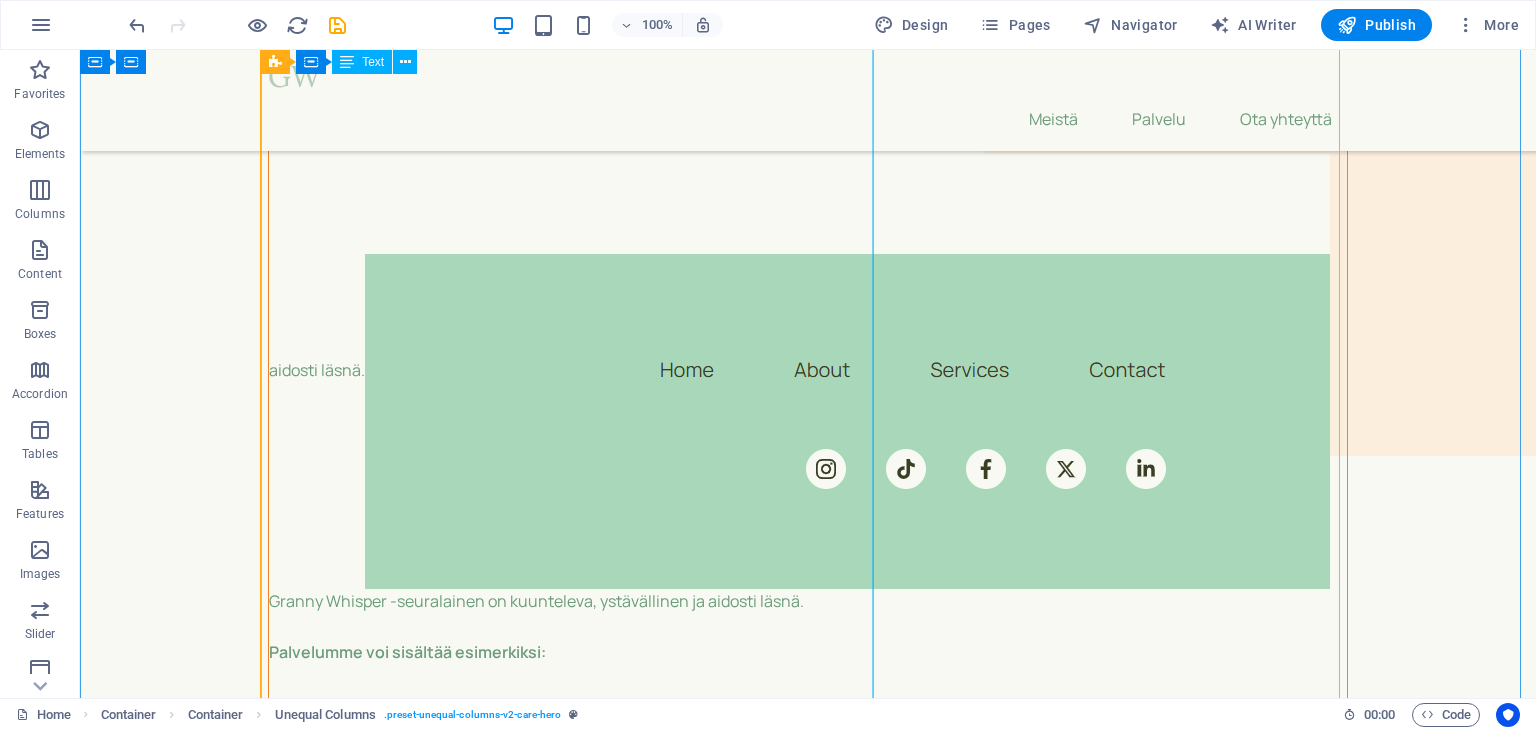 scroll, scrollTop: 200, scrollLeft: 0, axis: vertical 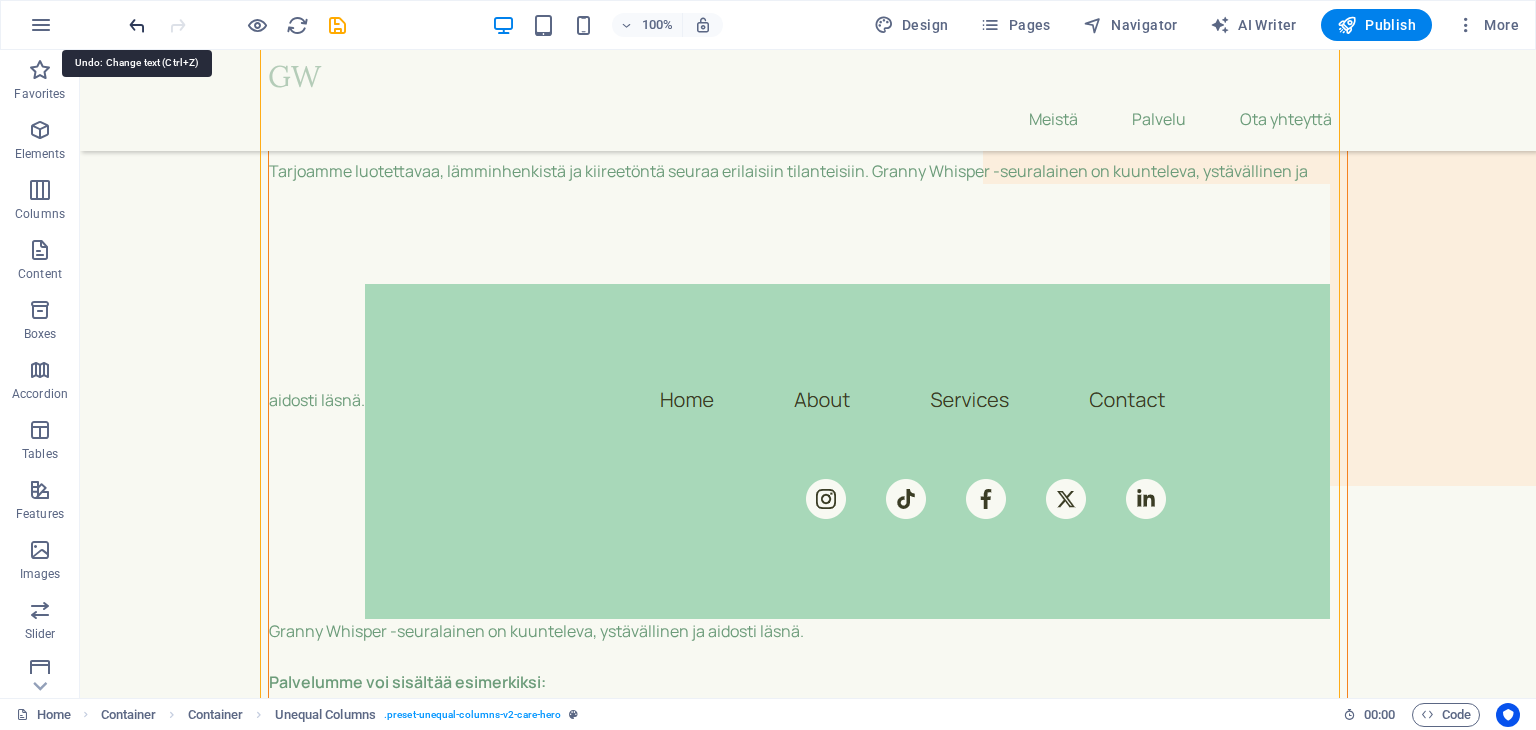 click at bounding box center (137, 25) 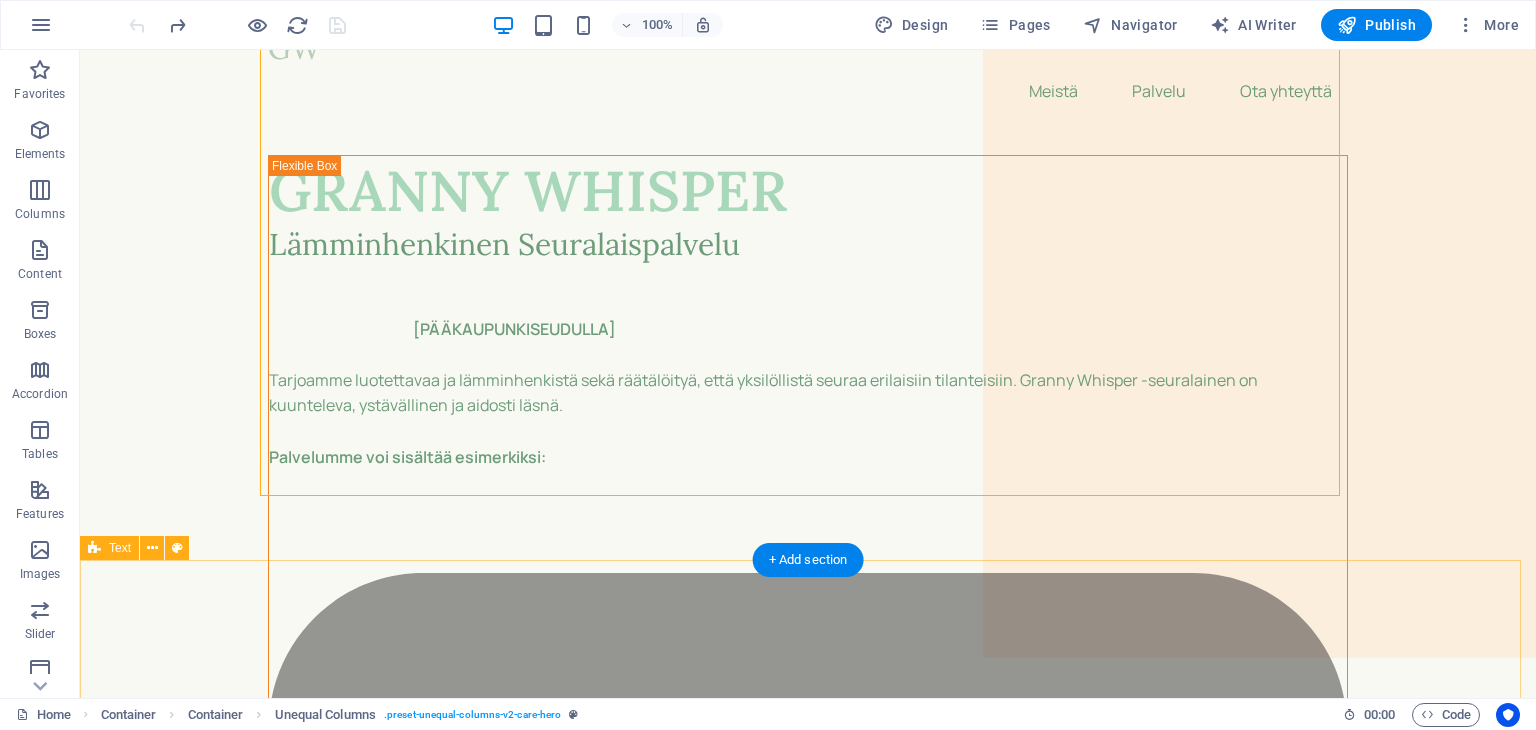 scroll, scrollTop: 0, scrollLeft: 0, axis: both 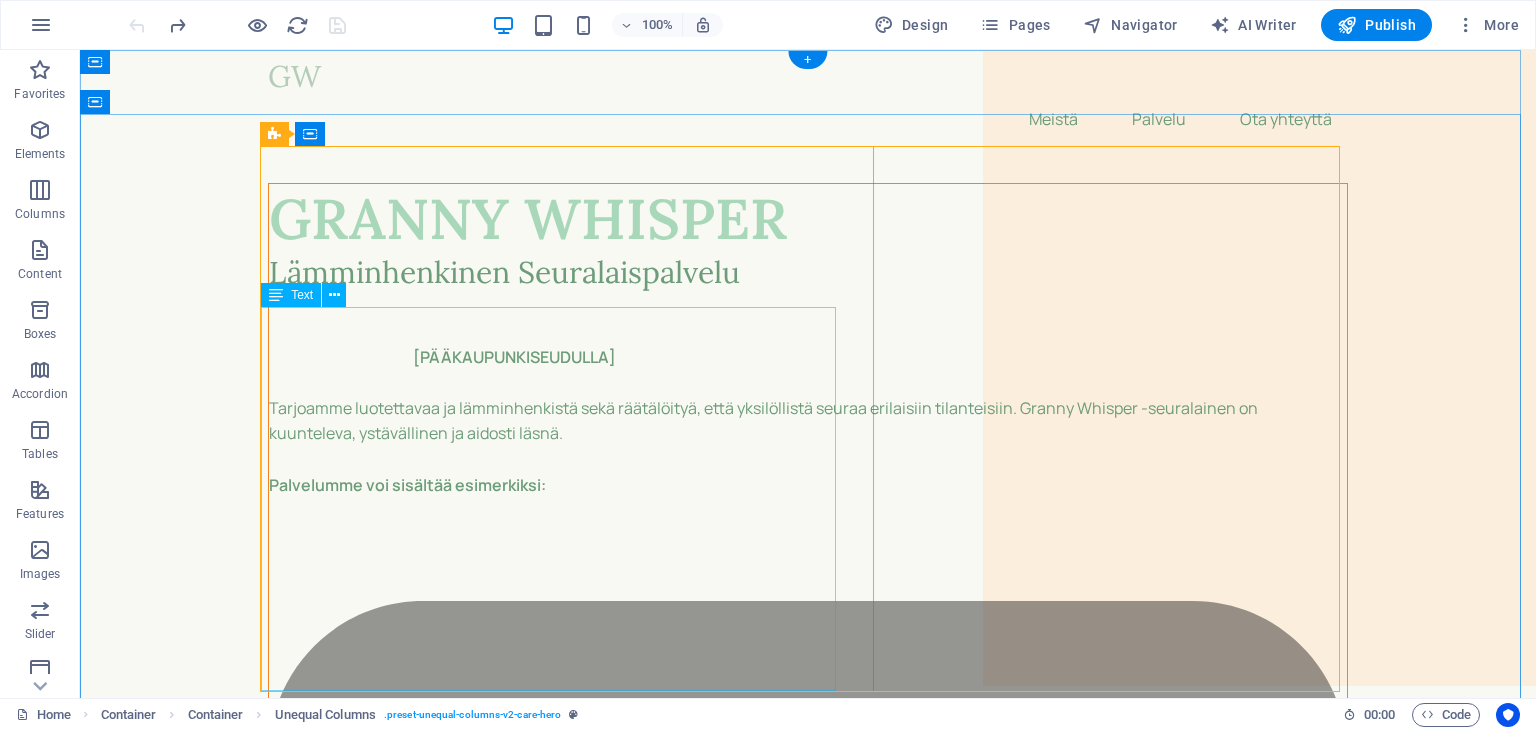 click on "Pääkaupunkiseudulla Tarjoamme luotettavaa ja lämminhenkistä sekä räätälöityä, että yksilöllistä seuraa erilaisiin tilanteisiin. Granny Whisper -seuralainen on kuunteleva, ystävällinen ja aidosti läsnä. Palvelumme voi sisältää esimerkiksi:      Juttuseuraa kotiin tai ulkoilun ajaksi      Saattajapalvelua lääkärikäynnille tai kauppareissulle      Kahvitteluhetkiä, korttipelejä tai yhdessä lukemista      Apua pieniin arjen askareisiin      Mukaan teatteriin tai taidenäyttelyyn      Läsnäoloa – juuri sen verran kuin tarvitaan     Palvelumme räätälöidään aina asiakkaan toiveiden ja tarpeiden mukaan." at bounding box center (808, 4789) 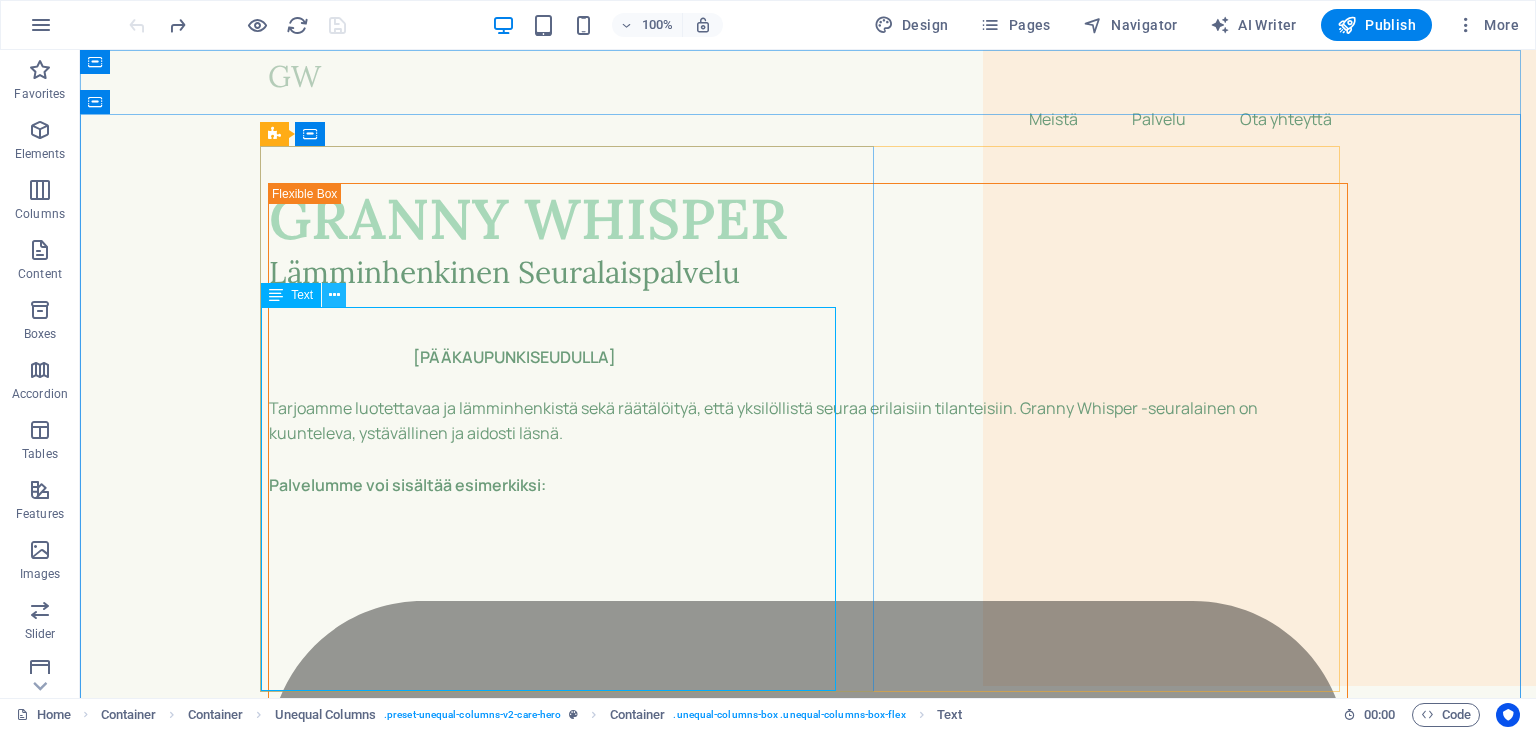 click at bounding box center (334, 295) 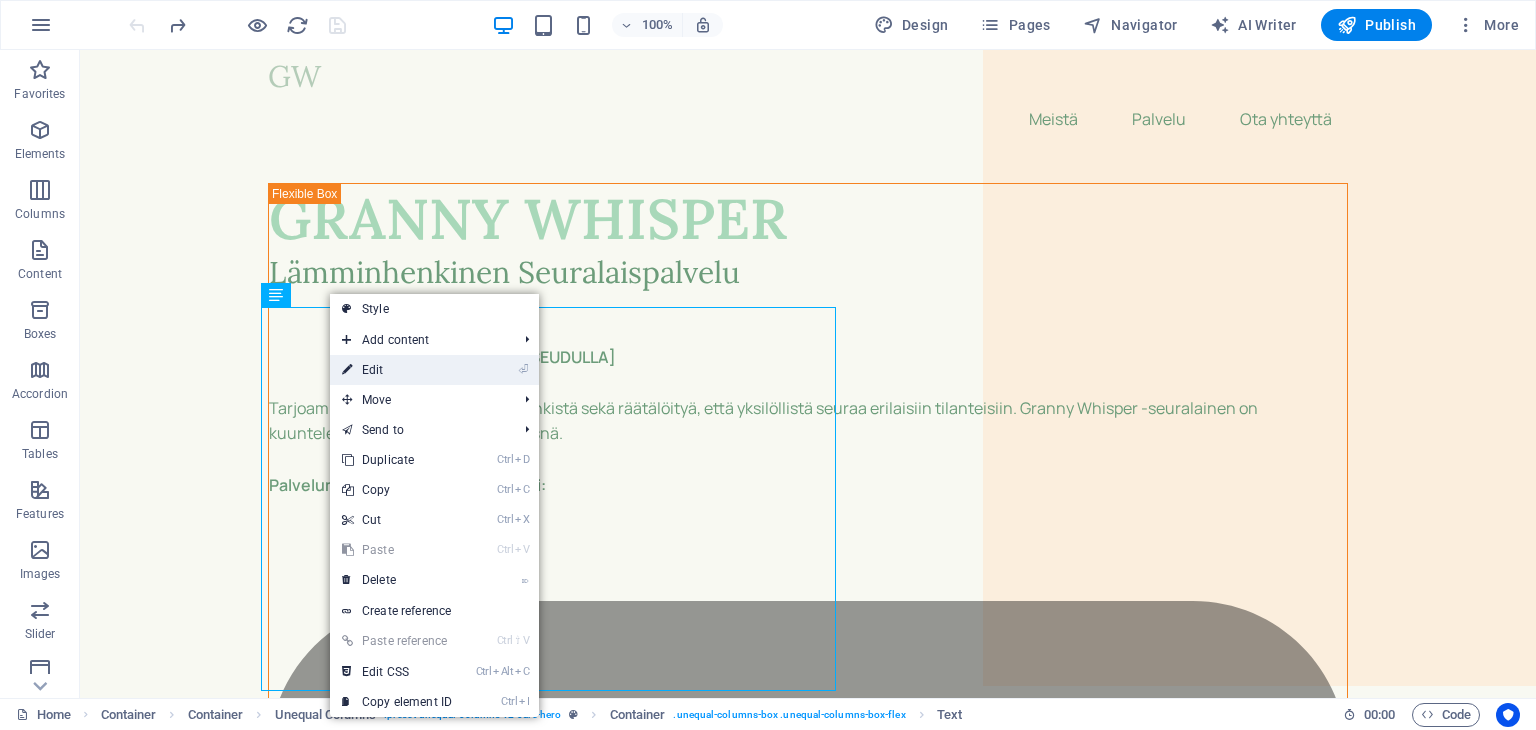 click on "⏎  Edit" at bounding box center [397, 370] 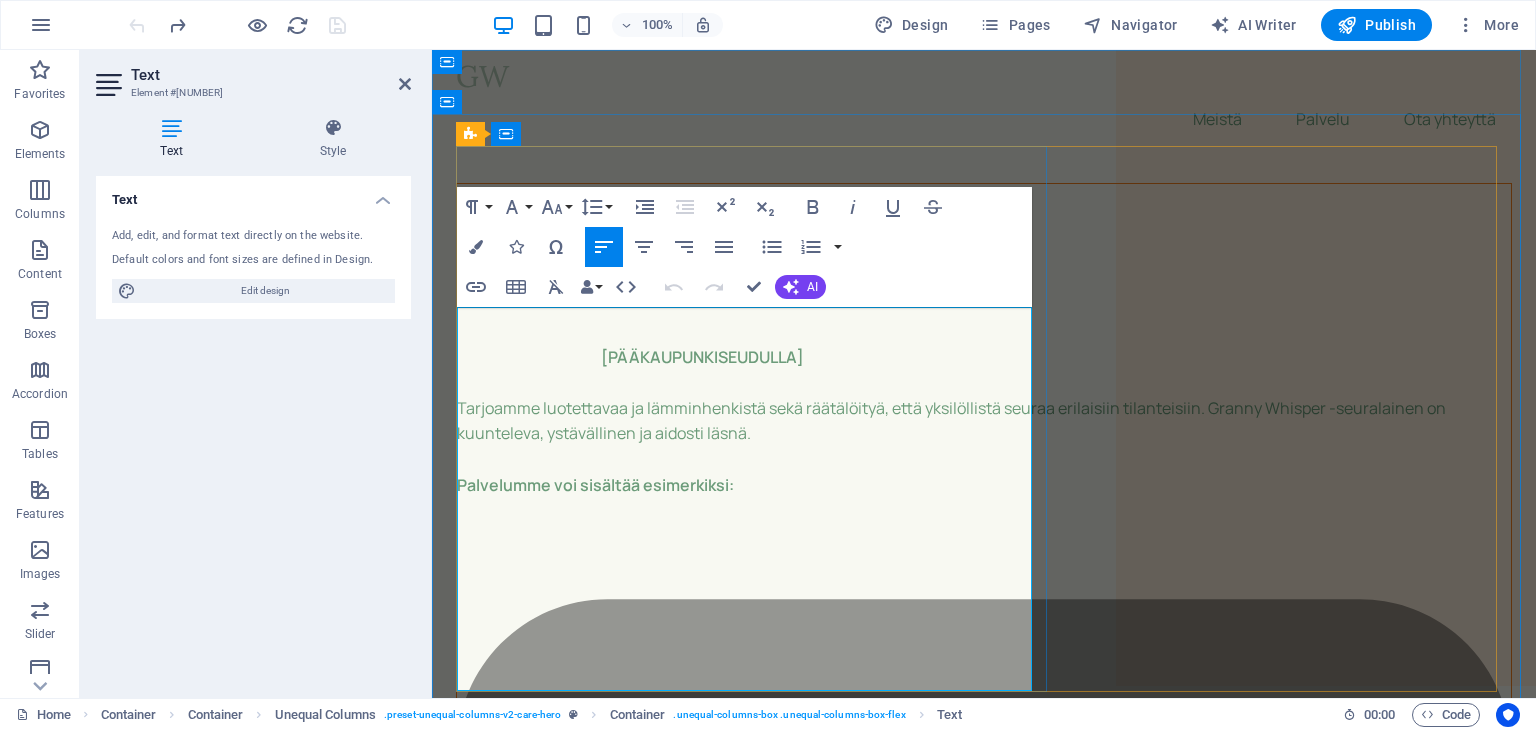click on "Tarjoamme luotettavaa ja lämminhenkistä sekä räätälöityä, että yksilöllistä seuraa erilaisiin tilanteisiin. Granny Whisper -seuralainen on kuunteleva, ystävällinen ja aidosti läsnä." at bounding box center (984, 421) 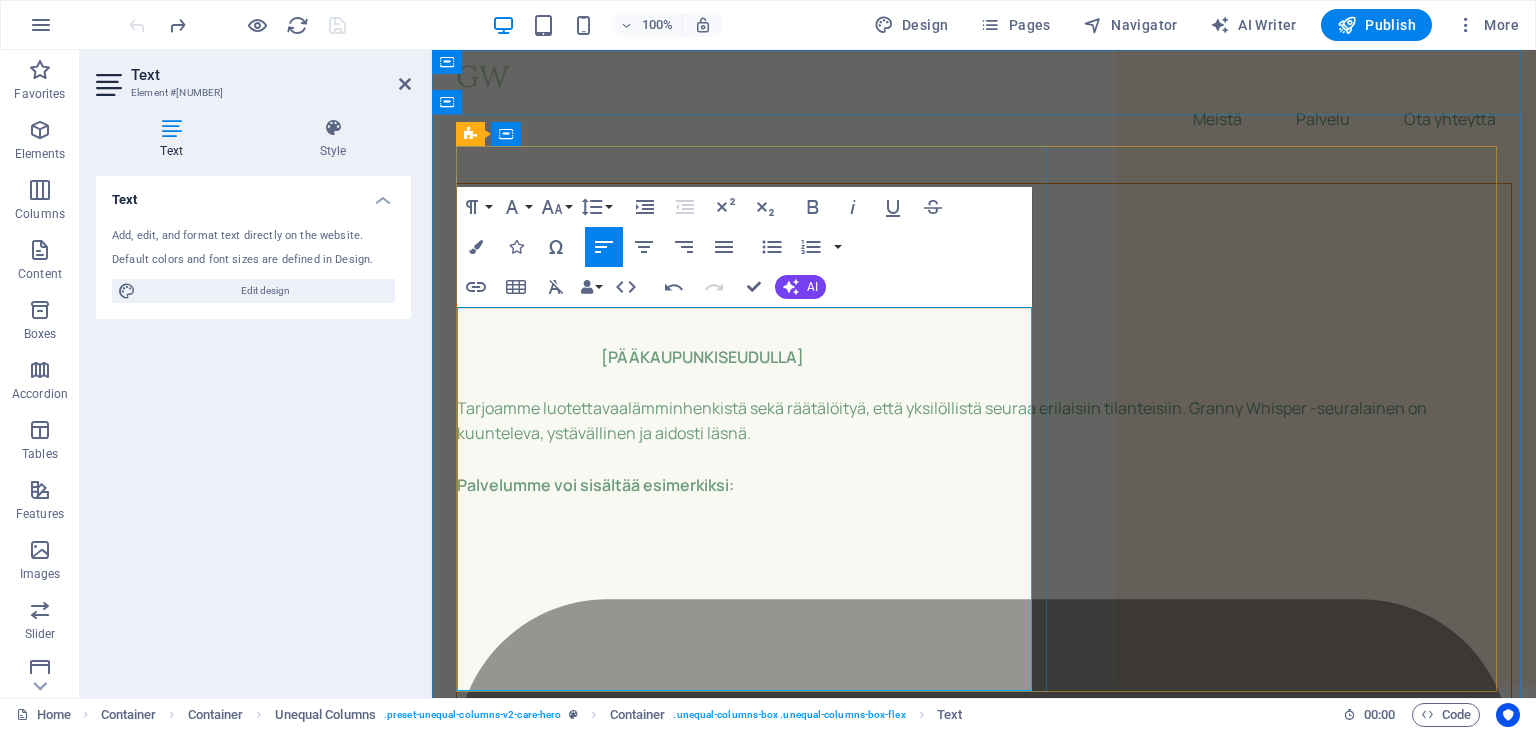 type 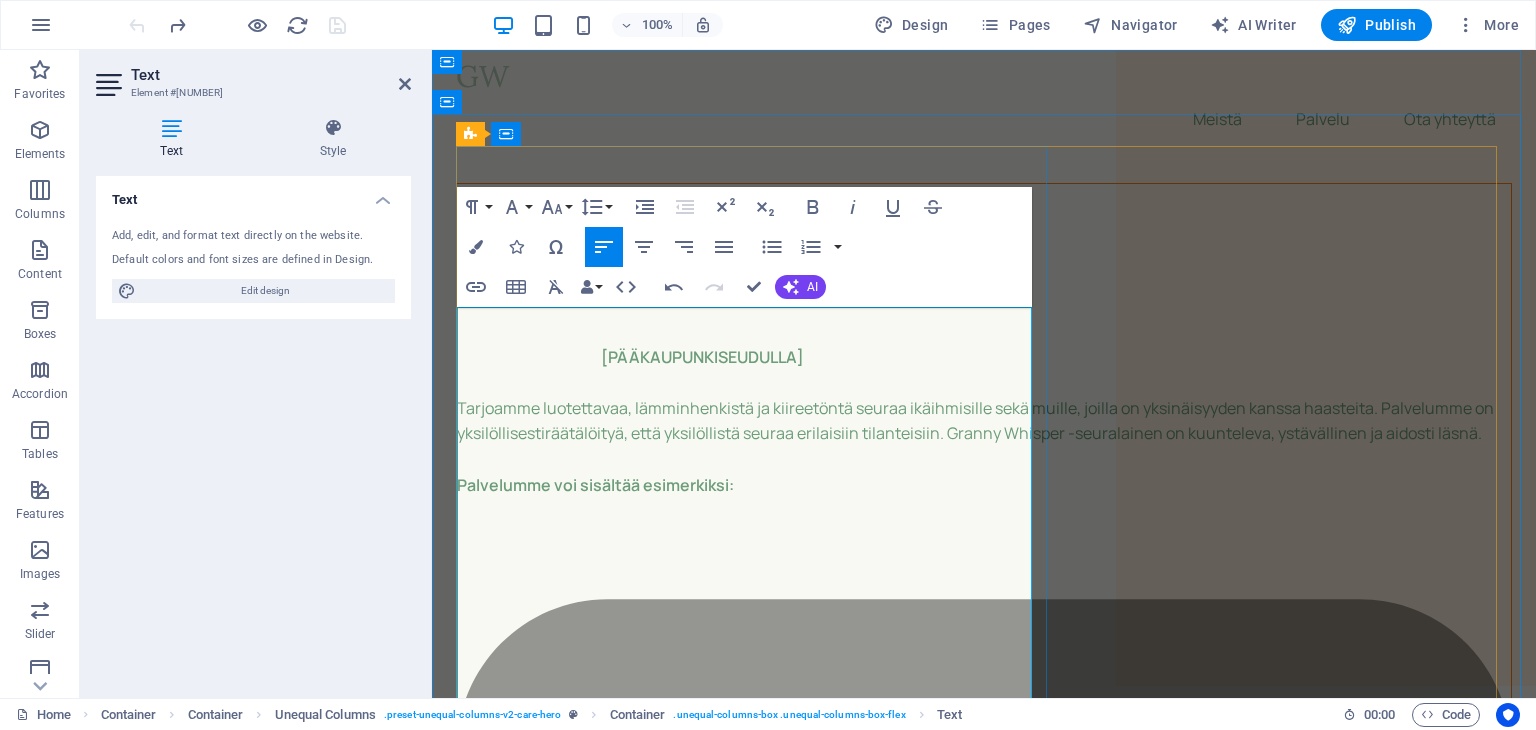 click on "Tarjoamme luotettavaa, lämminhenkistä ja kiireetöntä seuraa ikäihmisille sekä muille, joilla on yksinäisyyden kanssa haasteita. Palvelumme on yksilöllisesti  räätälöityä, että yksilöllistä seuraa erilaisiin tilanteisiin. Granny Whisper -seuralainen on kuunteleva, ystävällinen ja aidosti läsnä." at bounding box center (984, 421) 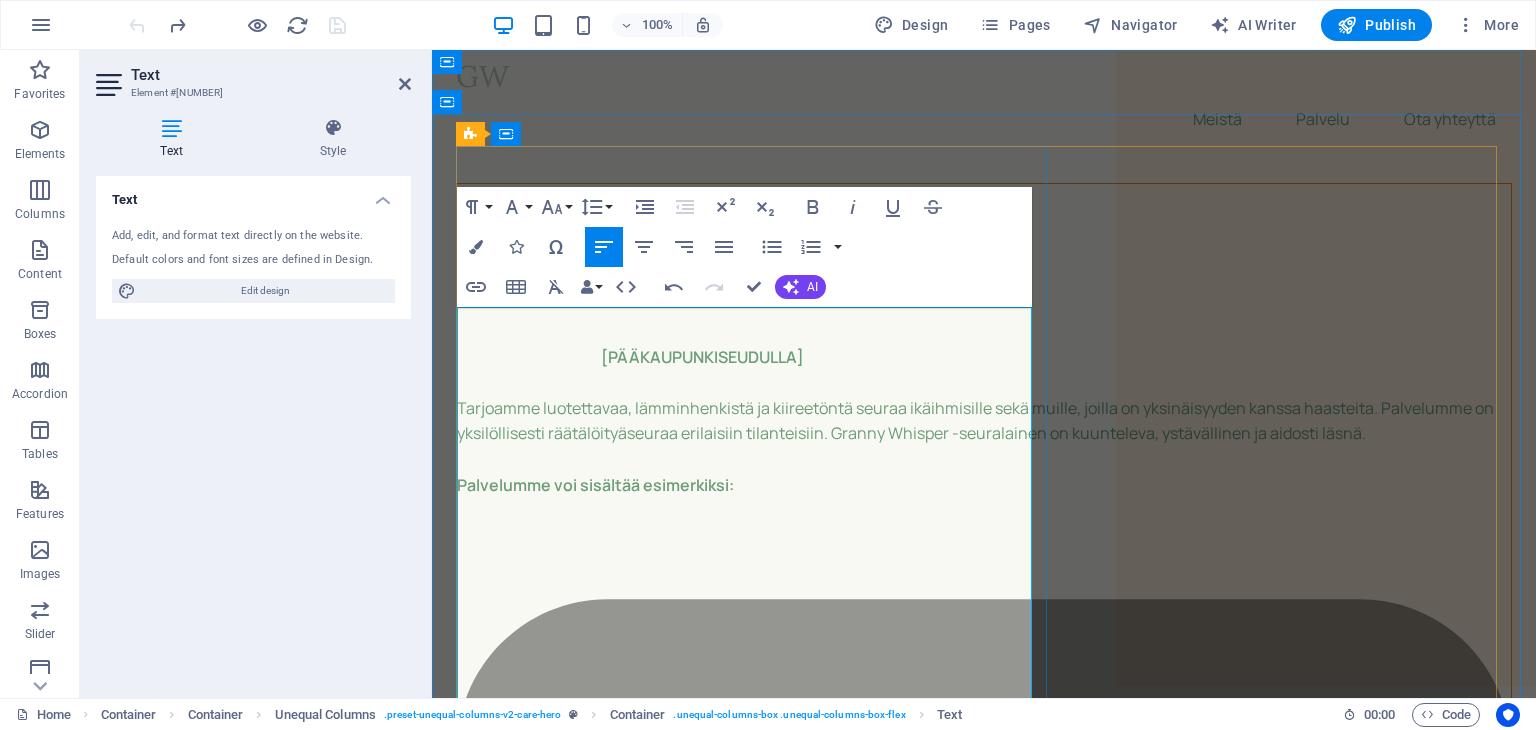 click on "Tarjoamme luotettavaa, lämminhenkistä ja kiireetöntä seuraa ikäihmisille sekä muille, joilla on yksinäisyyden kanssa haasteita. Palvelumme on yksilöllisesti räätälöityä  seuraa erilaisiin tilanteisiin. Granny Whisper -seuralainen on kuunteleva, ystävällinen ja aidosti läsnä." at bounding box center (984, 421) 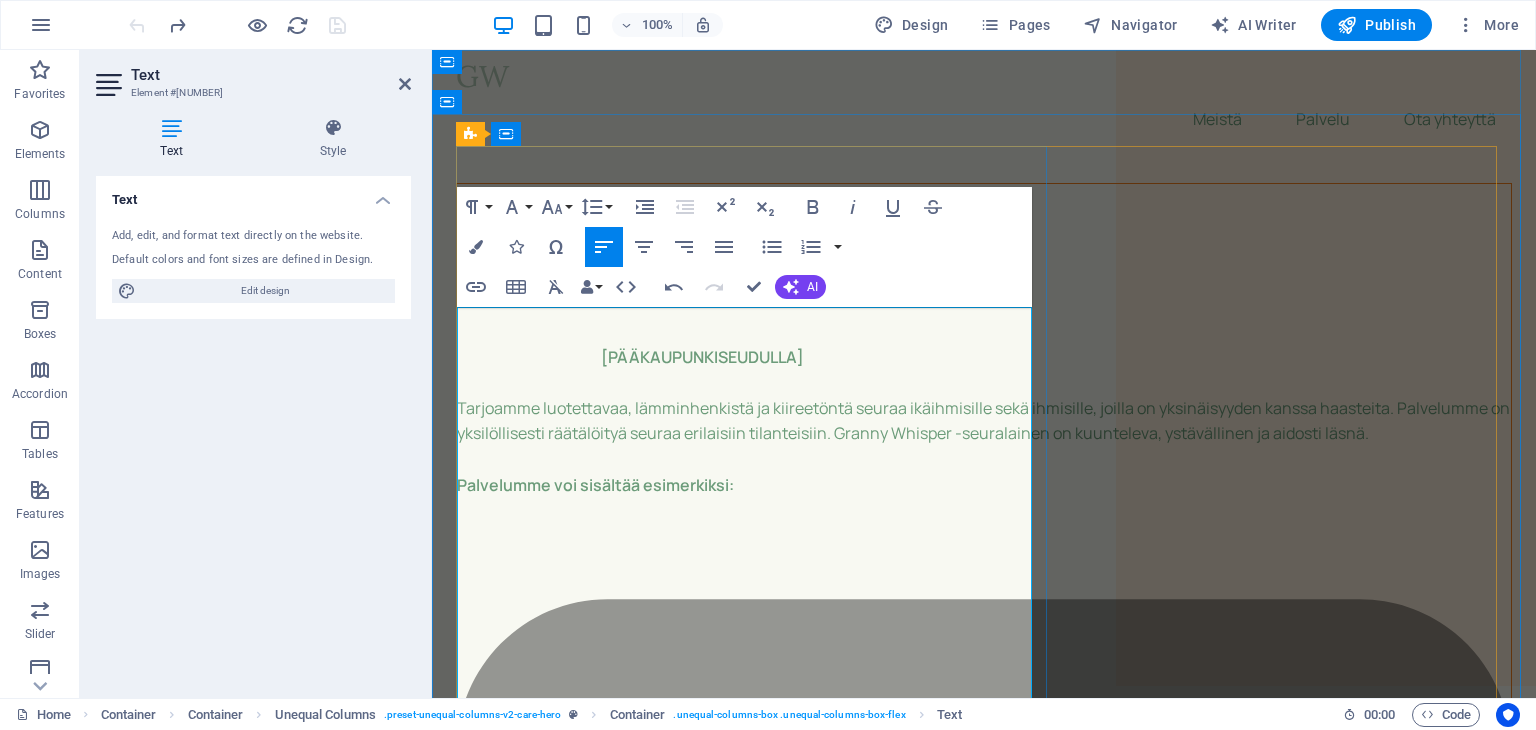 click on "Tarjoamme luotettavaa, lämminhenkistä ja kiireetöntä seuraa ikäihmisille sekä ihmisille, joilla on yksinäisyyden kanssa haasteita. Palvelumme on yksilöllisesti räätälöityä seuraa erilaisiin tilanteisiin. Granny Whisper -seuralainen on kuunteleva, ystävällinen ja aidosti läsnä." at bounding box center (984, 421) 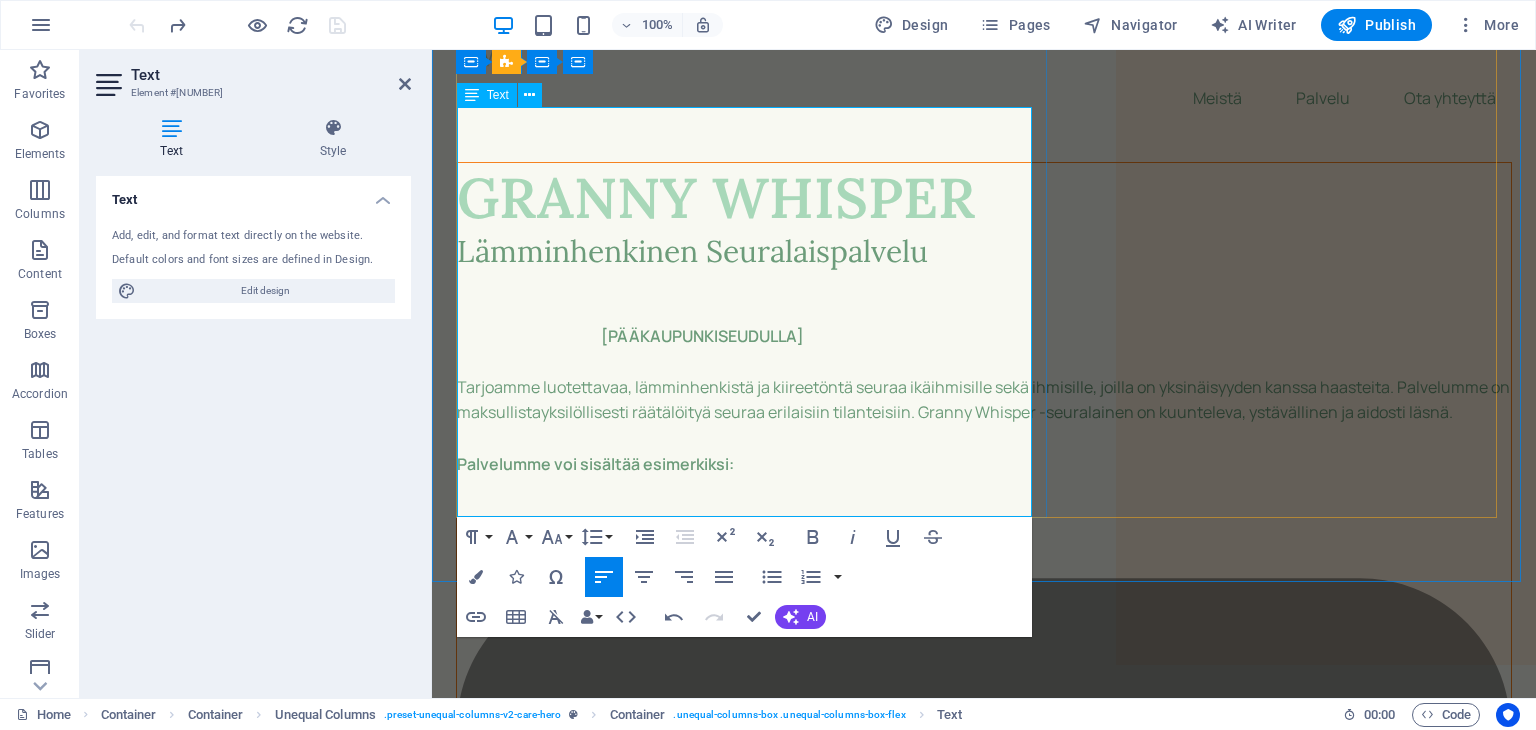 scroll, scrollTop: 0, scrollLeft: 0, axis: both 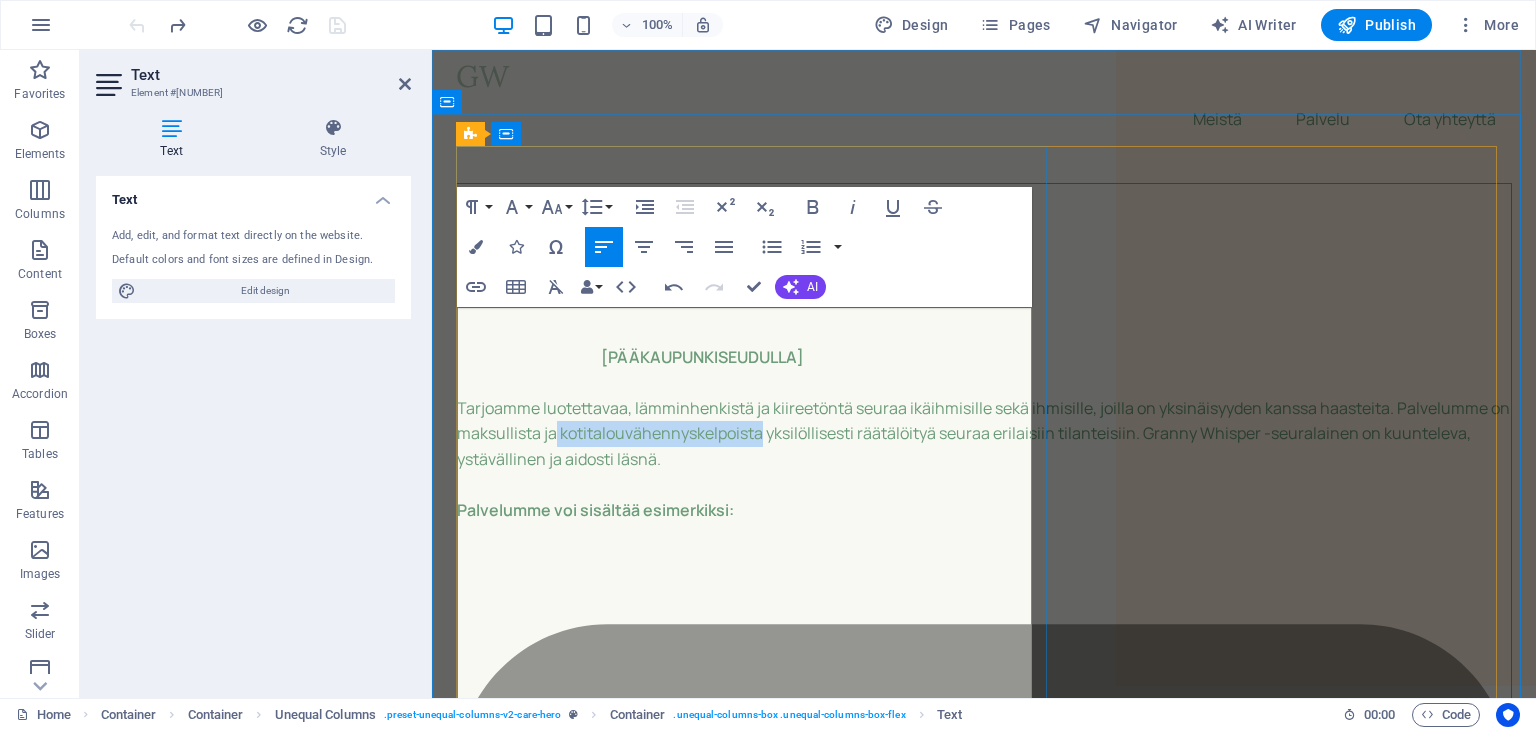 drag, startPoint x: 674, startPoint y: 427, endPoint x: 470, endPoint y: 433, distance: 204.08821 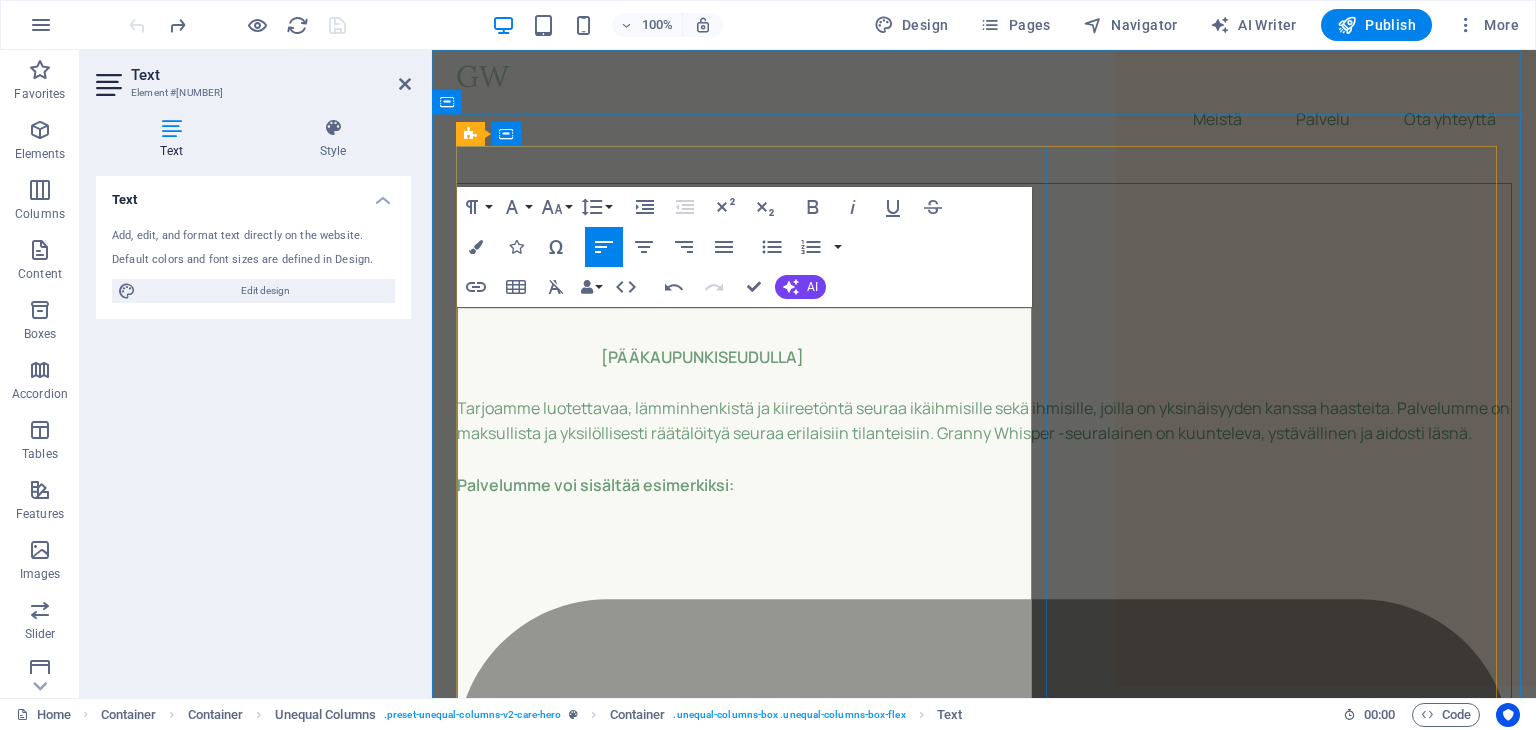 click on "Tarjoamme luotettavaa, lämminhenkistä ja kiireetöntä seuraa ikäihmisille sekä ihmisille, joilla on yksinäisyyden kanssa haasteita. Palvelumme on maksullista ja yksilöllisesti räätälöityä seuraa erilaisiin tilanteisiin. Granny Whisper -seuralainen on kuunteleva, ystävällinen ja aidosti läsnä." at bounding box center [984, 421] 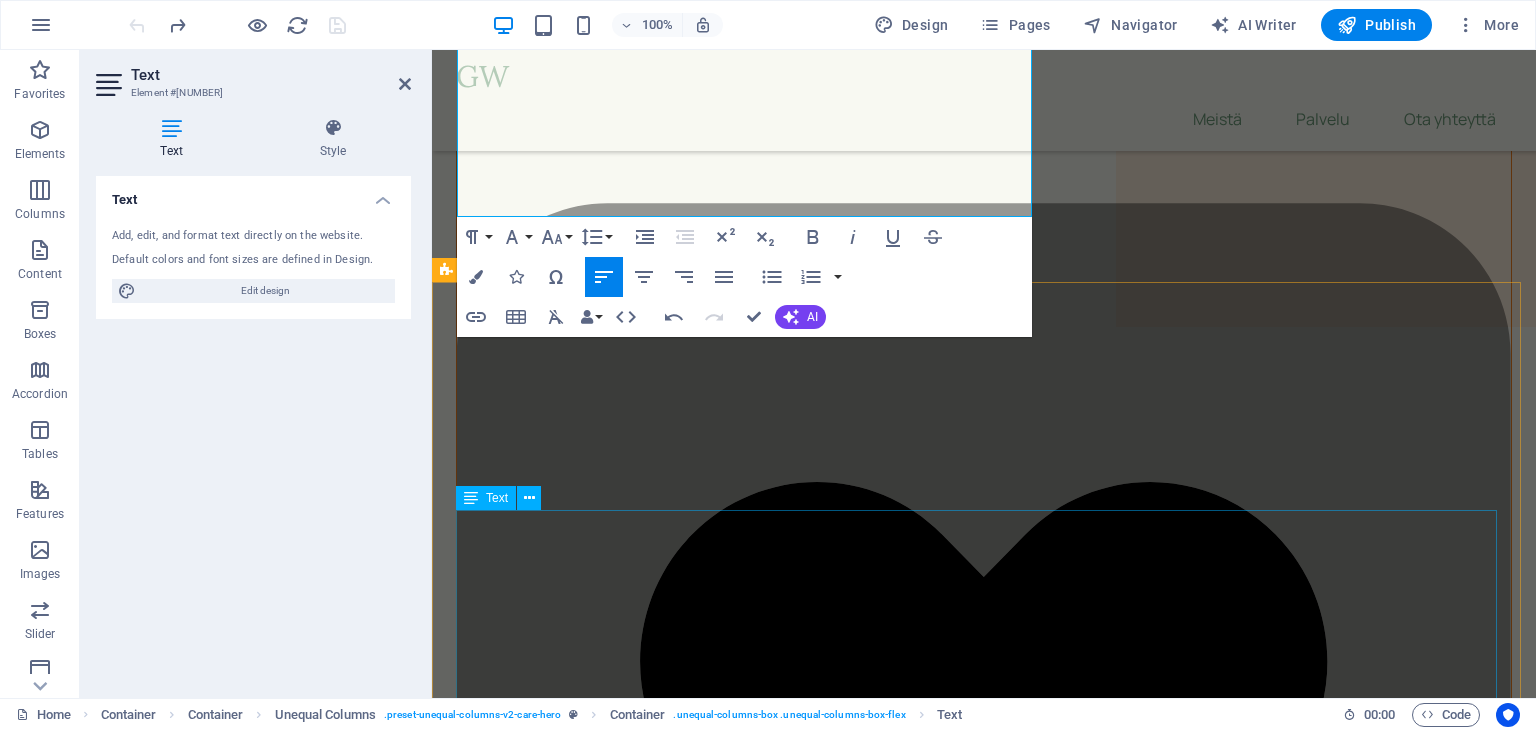 scroll, scrollTop: 300, scrollLeft: 0, axis: vertical 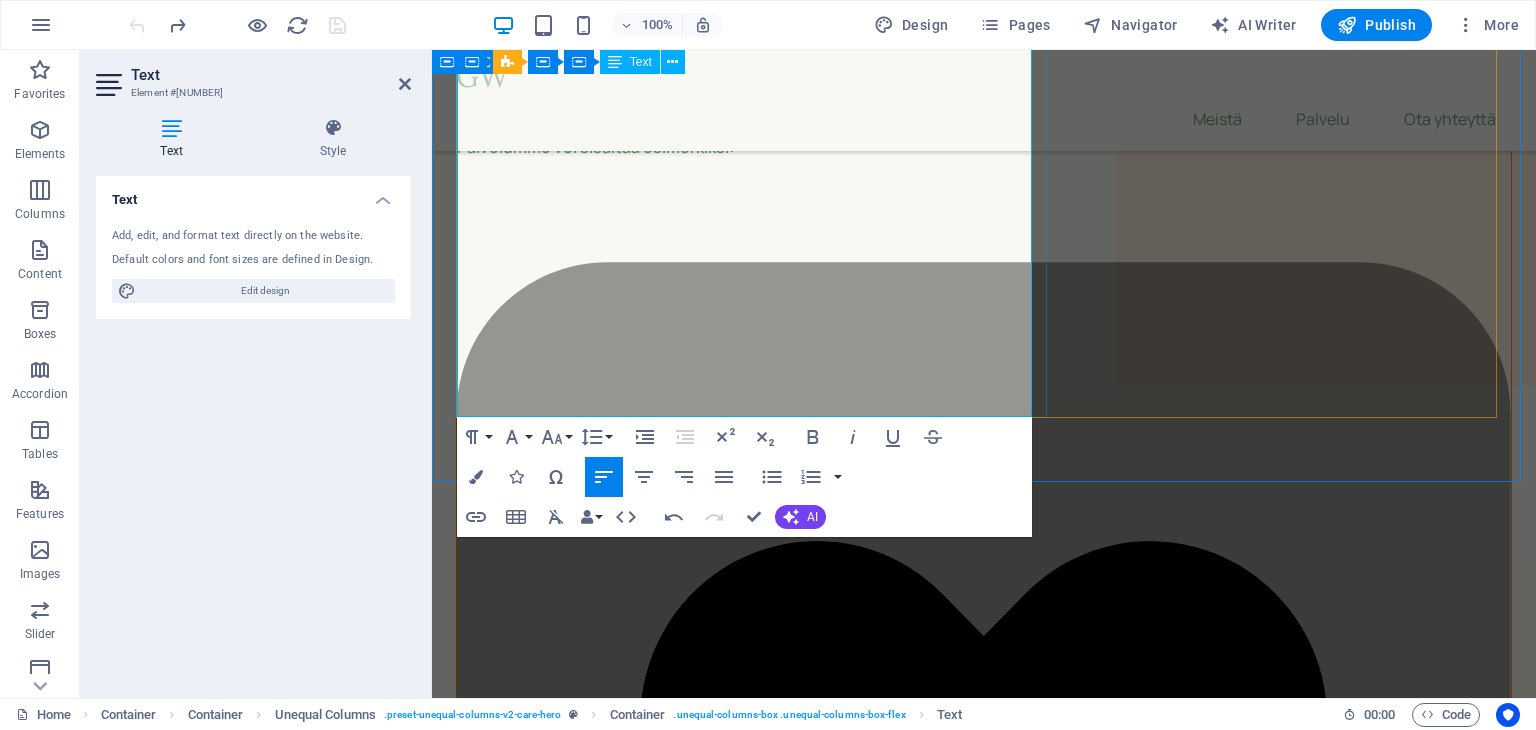 click on "Palvelumme räätälöidään aina asiakkaan toiveiden ja tarpeiden mukaan." at bounding box center (984, 8239) 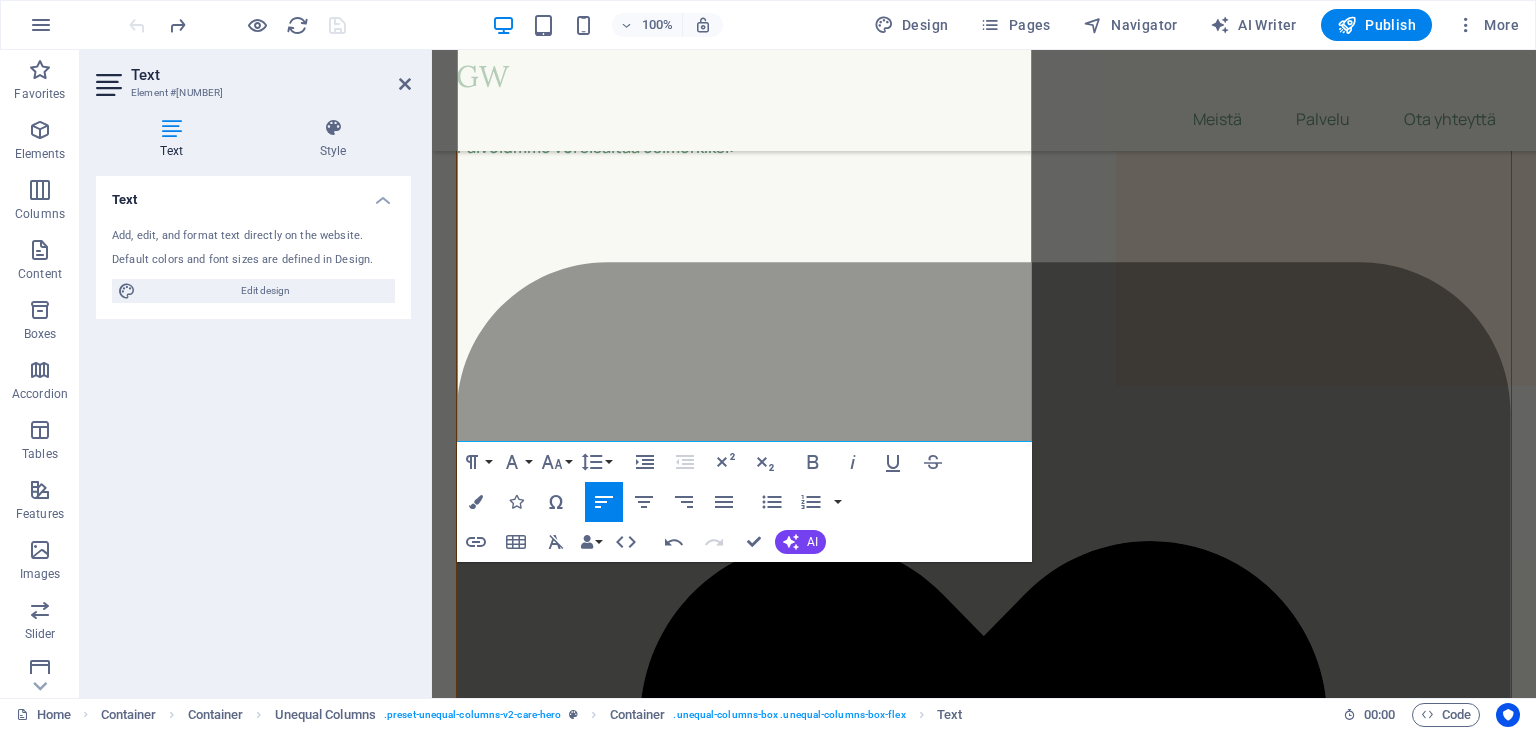 drag, startPoint x: 839, startPoint y: 429, endPoint x: 853, endPoint y: 485, distance: 57.72348 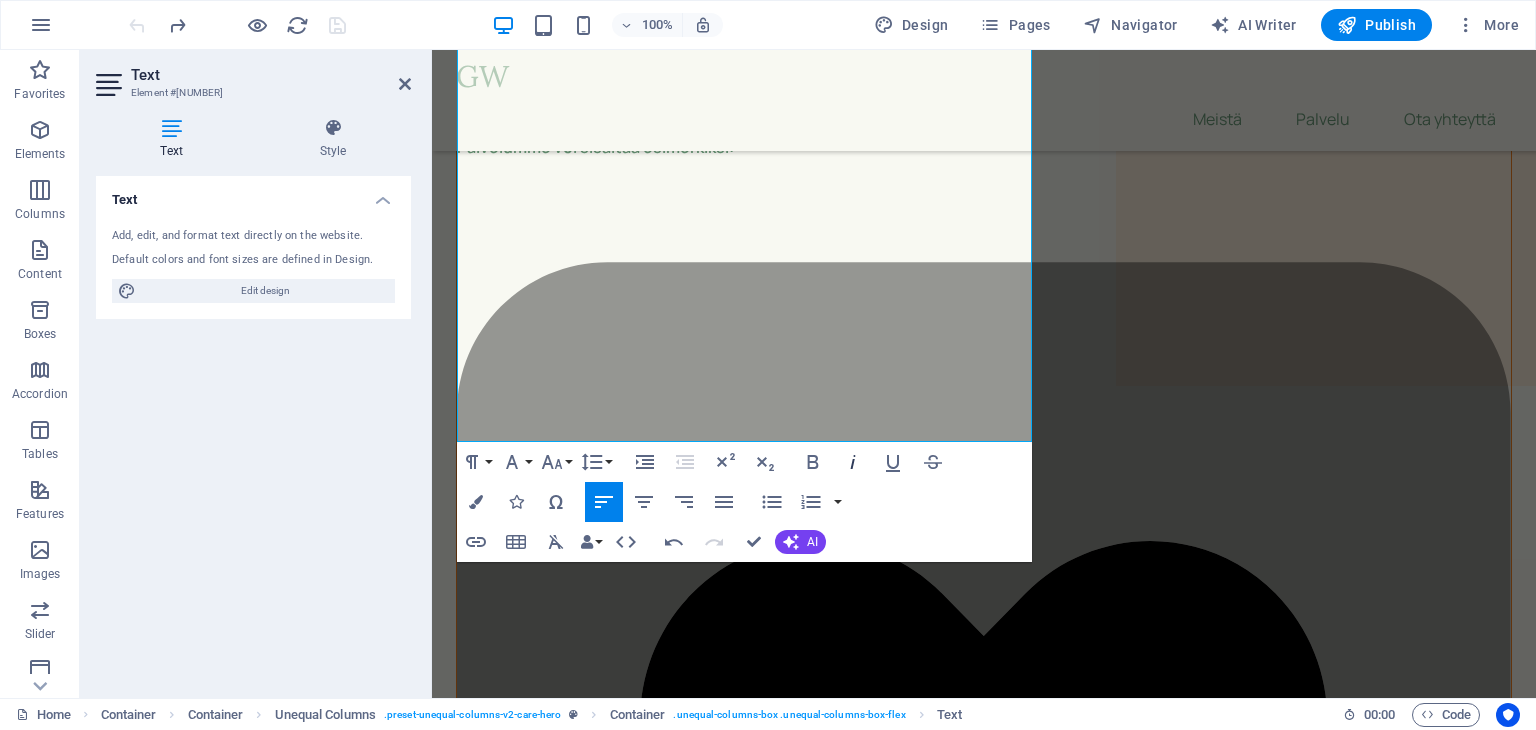 click 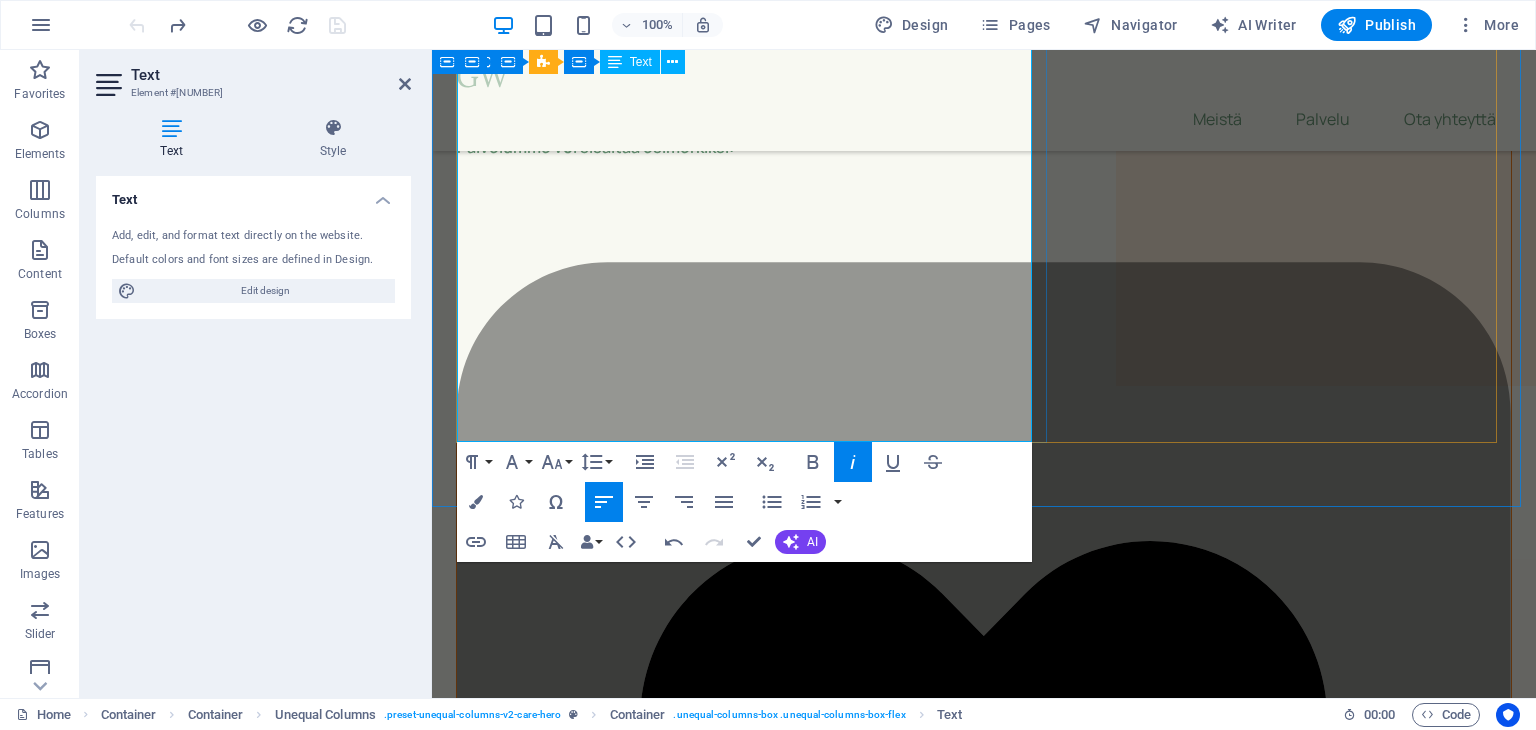 click on "Palvelumme räätälöidään aina asiakkaan toiveiden ja tarpeiden mukaan.    Voit saada palvelullemme kotitalousvähennyksen" at bounding box center [984, 8239] 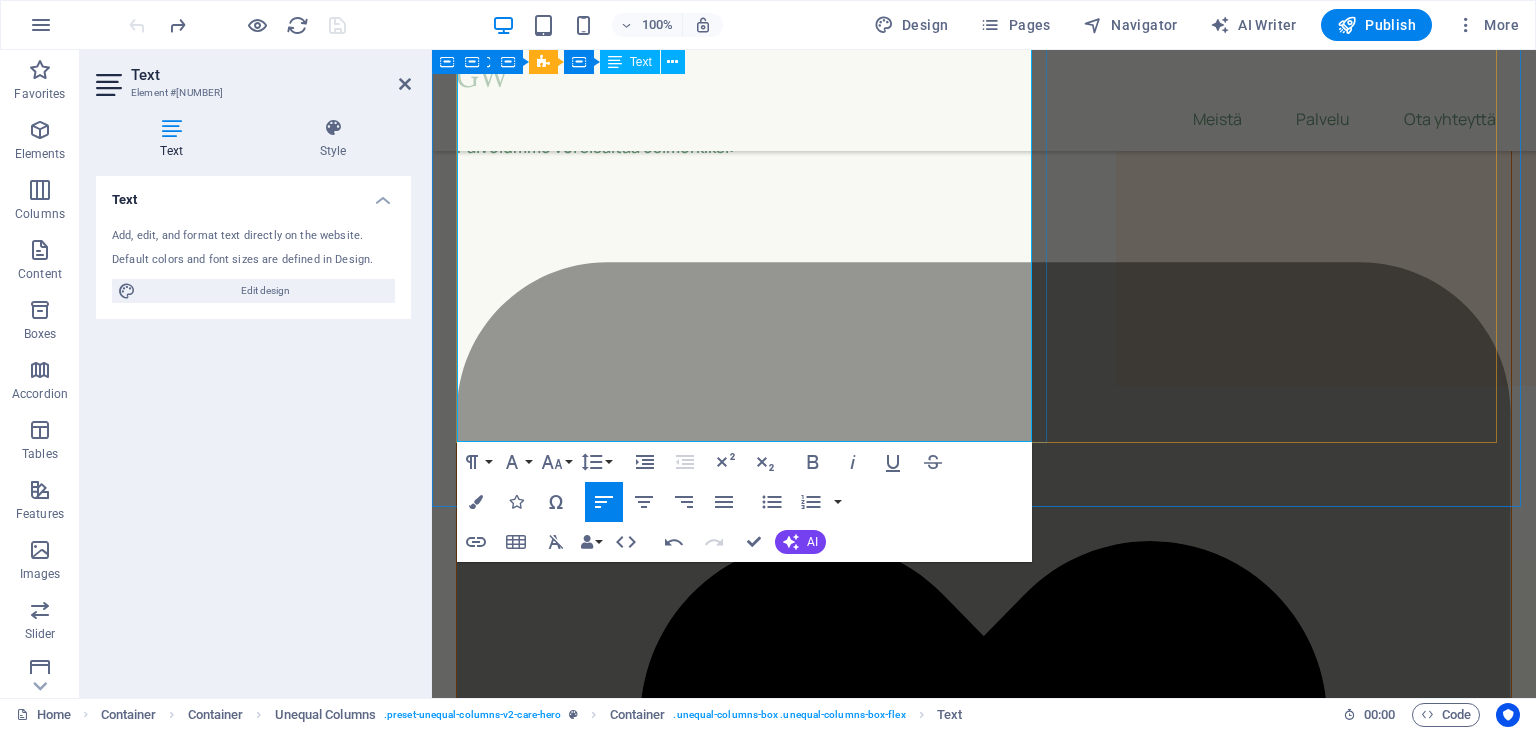 click on "Palvelumme räätälöidään aina asiakkaan toiveiden ja tarpeiden mukaan.    Voit saada palvelullemme kotitalousvähennyksen" at bounding box center (984, 8239) 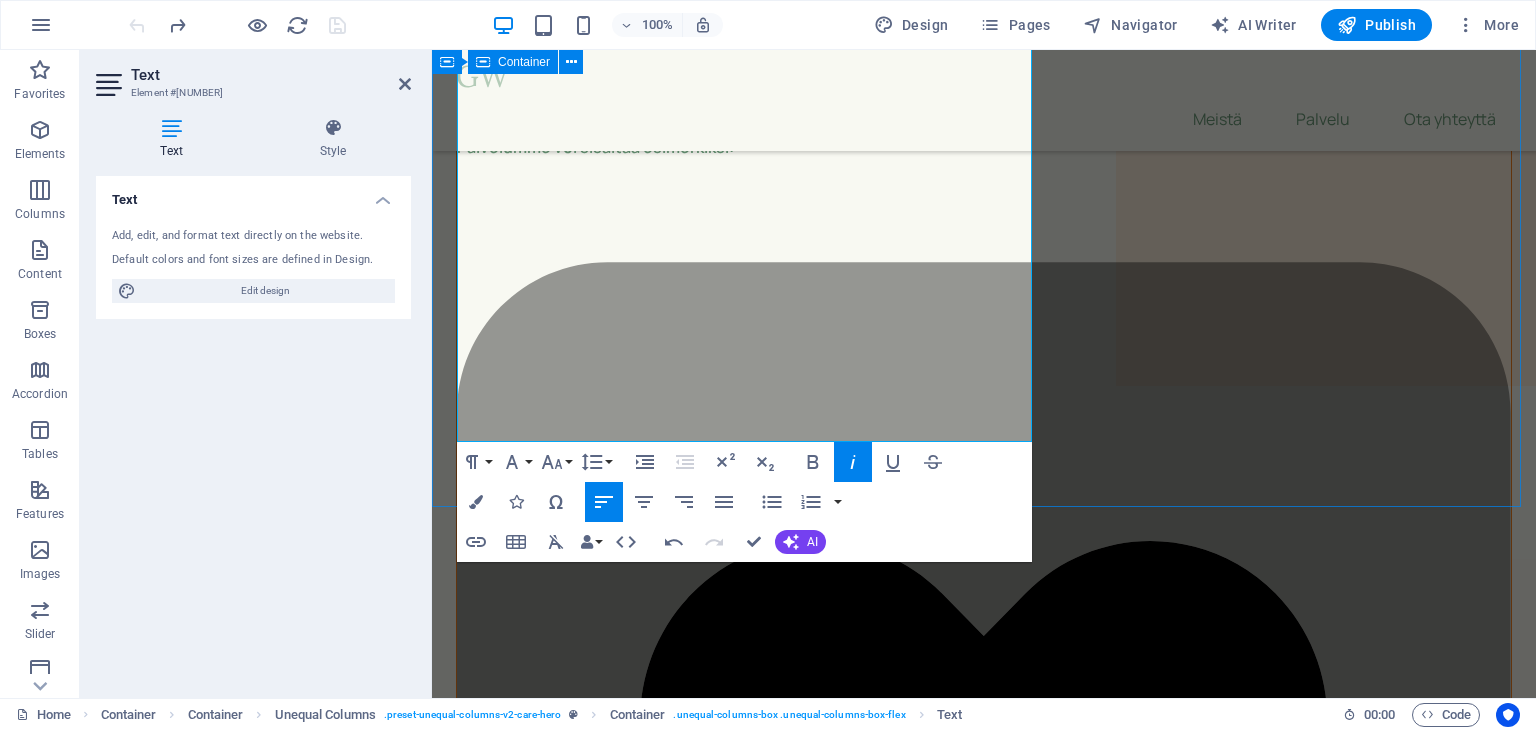 click on "GRANNY WHISPER Lämminhenkinen Seuralaispalvelu                                                    Pääkaupunkiseudulla Tarjoamme luotettavaa, lämminhenkistä ja kiireetöntä seuraa ikäihmisille sekä ihmisille, joilla on yksinäisyyden kanssa haasteita. Palvelumme on maksullista ja yksilöllisesti räätälöityä seuraa erilaisiin tilanteisiin. Granny Whisper -seuralainen on kuunteleva, ystävällinen ja aidosti läsnä. Palvelumme voi sisältää esimerkiksi:      Juttuseuraa kotiin tai ulkoilun ajaksi      Saattajapalvelua lääkärikäynnille tai kauppareissulle      Kahvitteluhetkiä, korttipelejä tai yhdessä lukemista      Apua pieniin arjen askareisiin      Mukaan teatteriin tai taidenäyttelyyn      Läsnäoloa – juuri sen verran kuin tarvitaan     Palvelumme räätälöidään aina asiakkaan toiveiden ja tarpeiden mukaan.    Voit saada palvelullemme kotitalousvähennyksen ehtojen mukaisesti." at bounding box center (984, 6304) 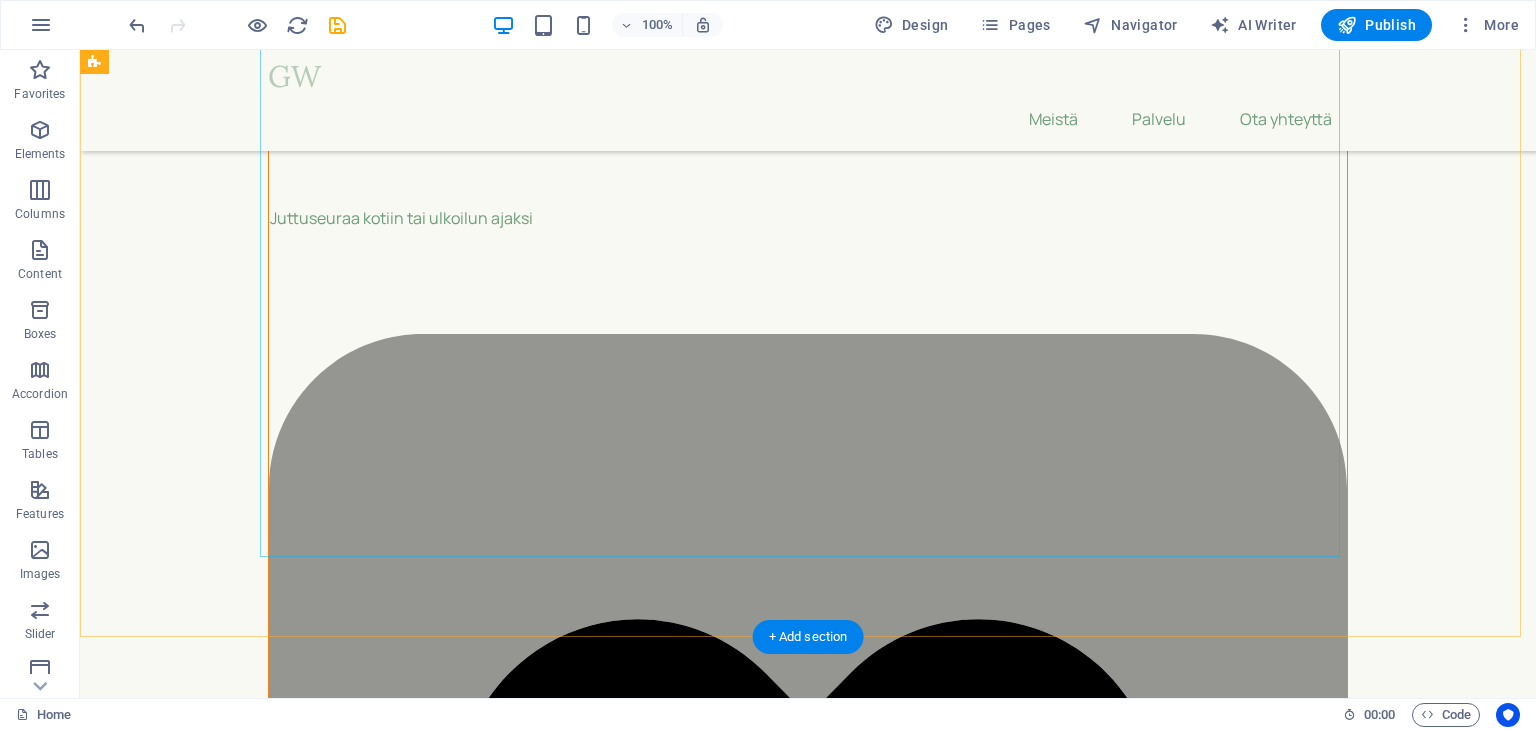scroll, scrollTop: 1600, scrollLeft: 0, axis: vertical 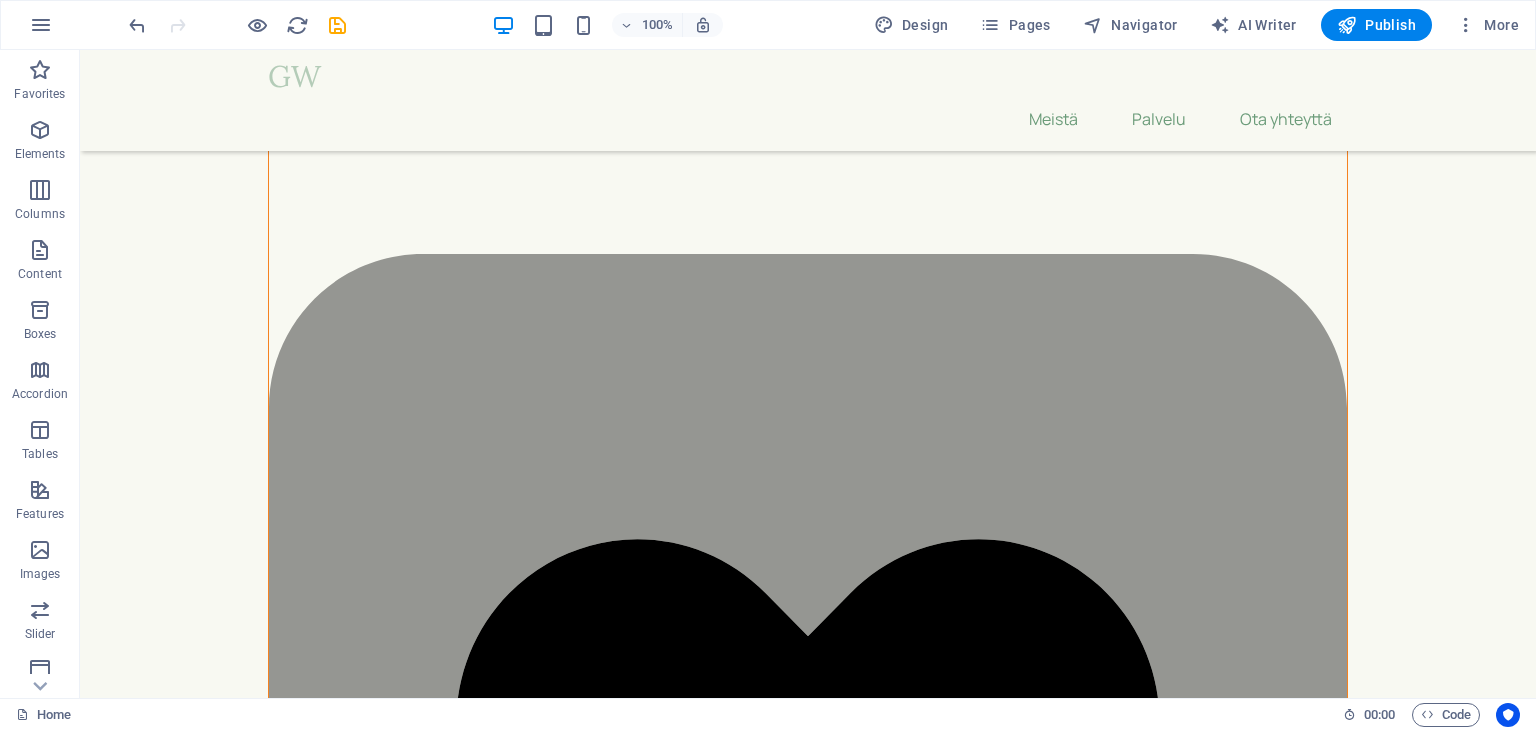 click at bounding box center [237, 25] 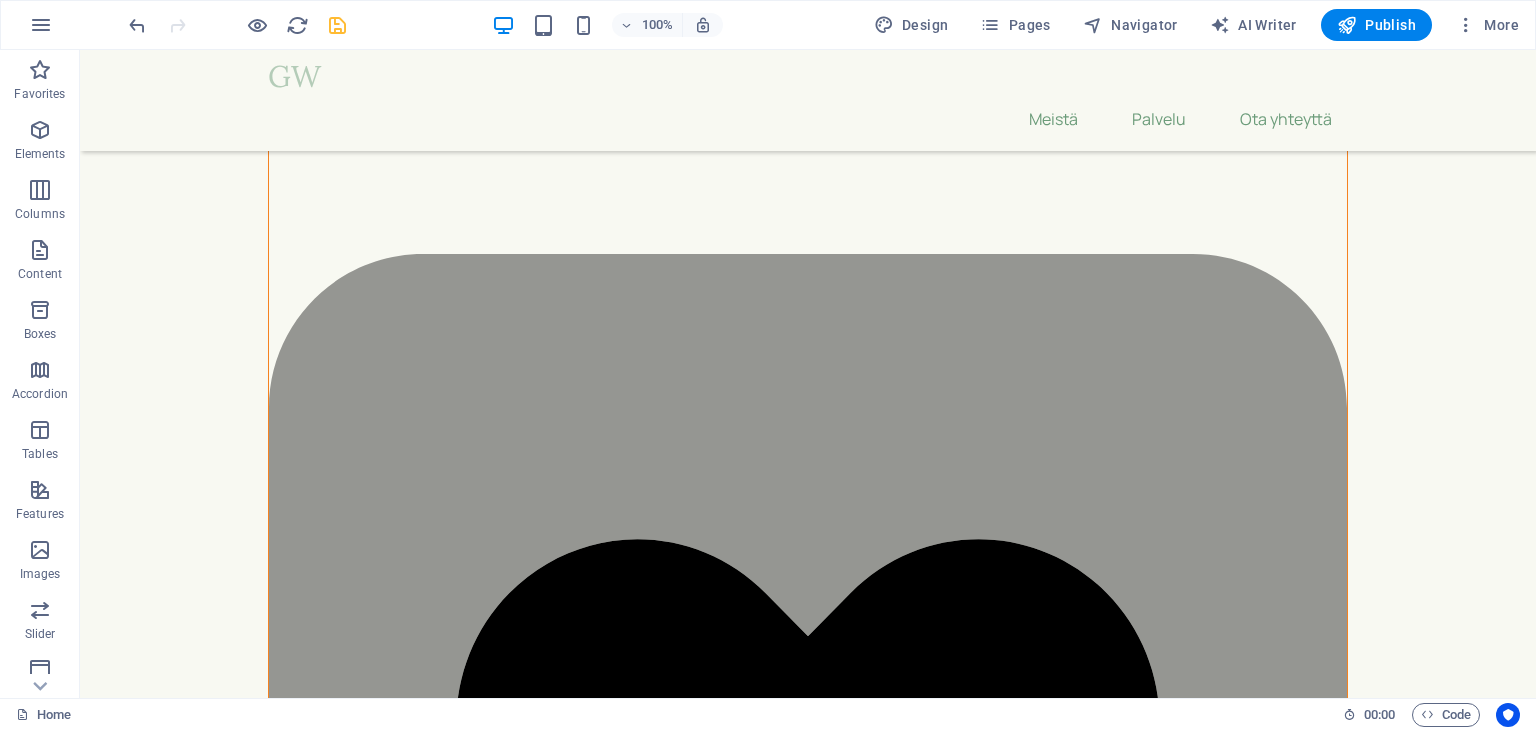 click at bounding box center [237, 25] 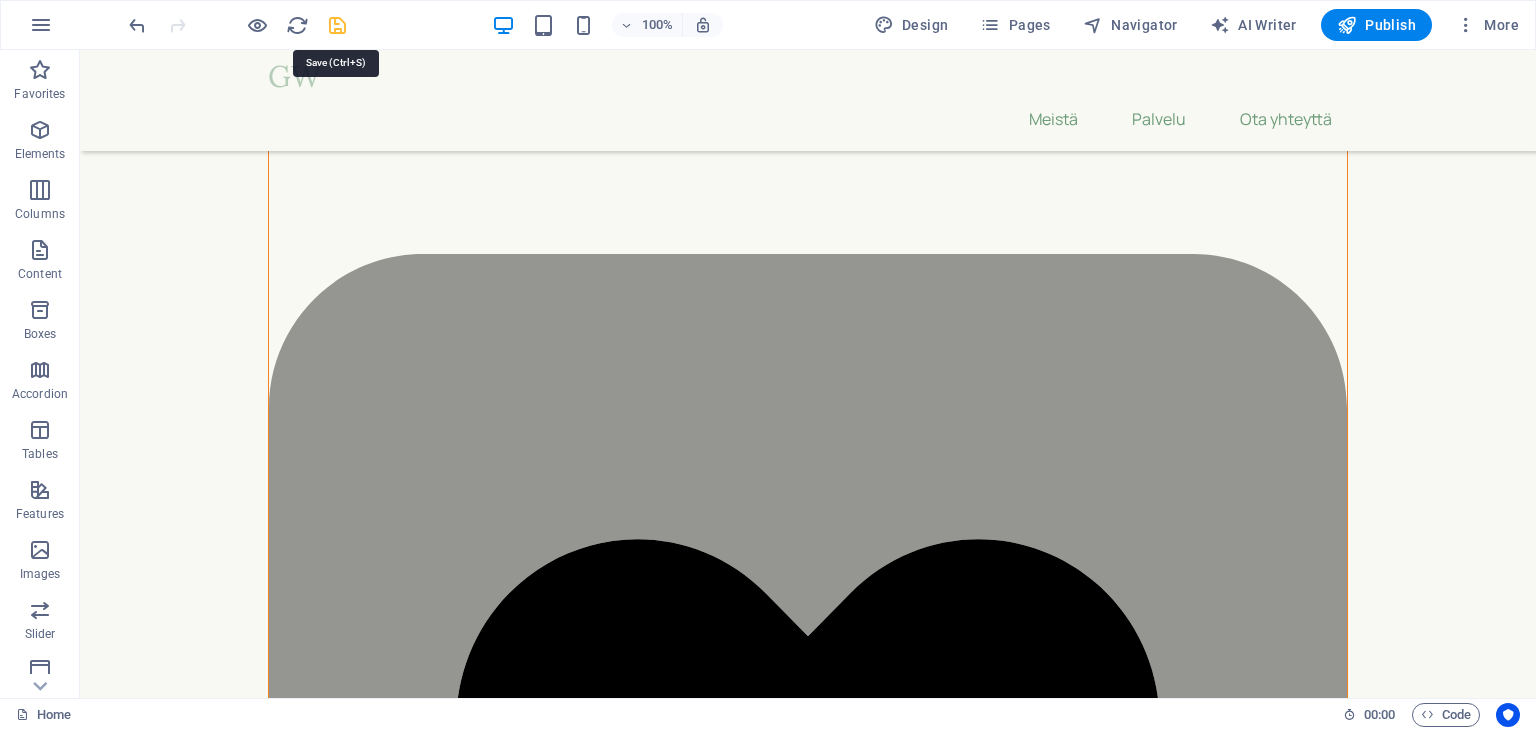 click at bounding box center [337, 25] 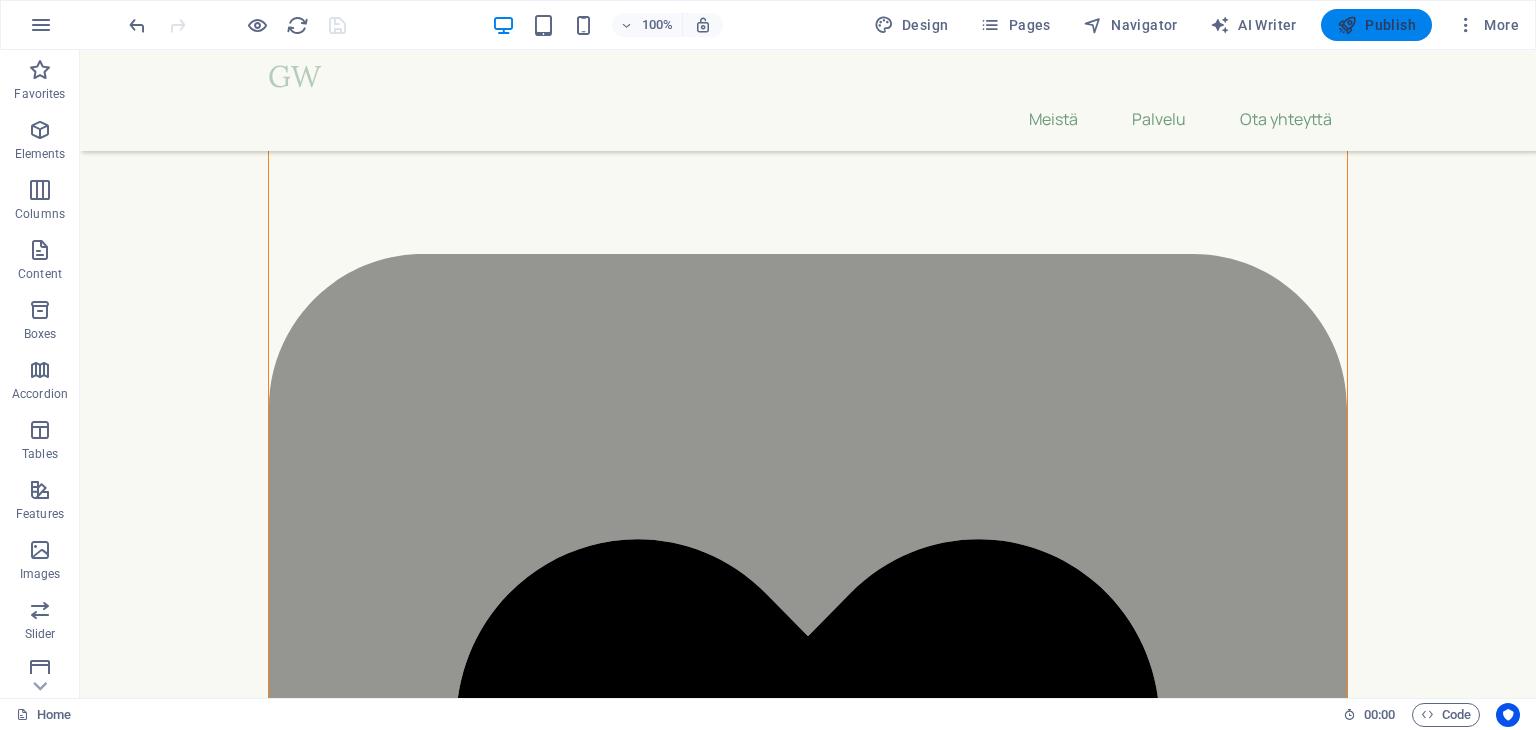 click on "Publish" at bounding box center (1376, 25) 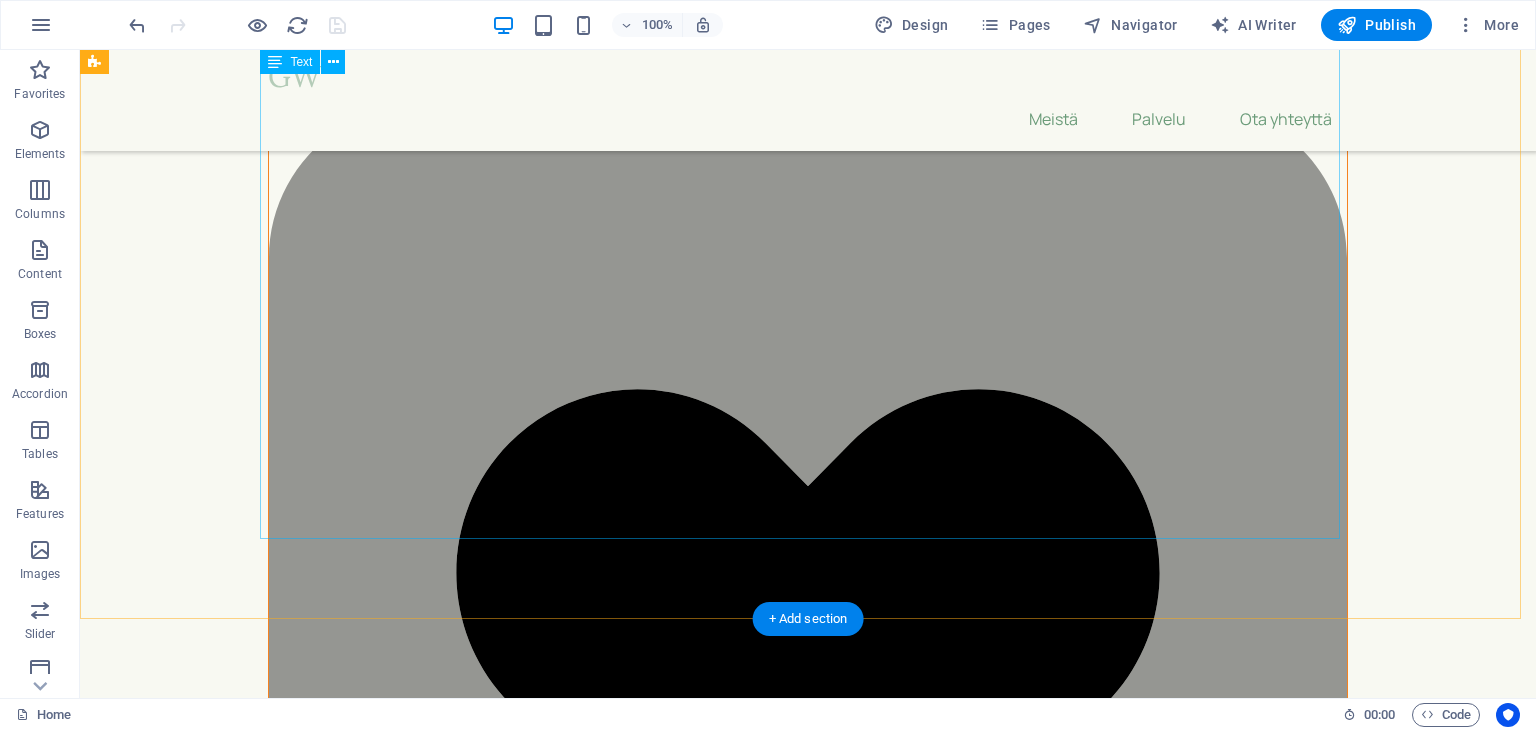 scroll, scrollTop: 1800, scrollLeft: 0, axis: vertical 